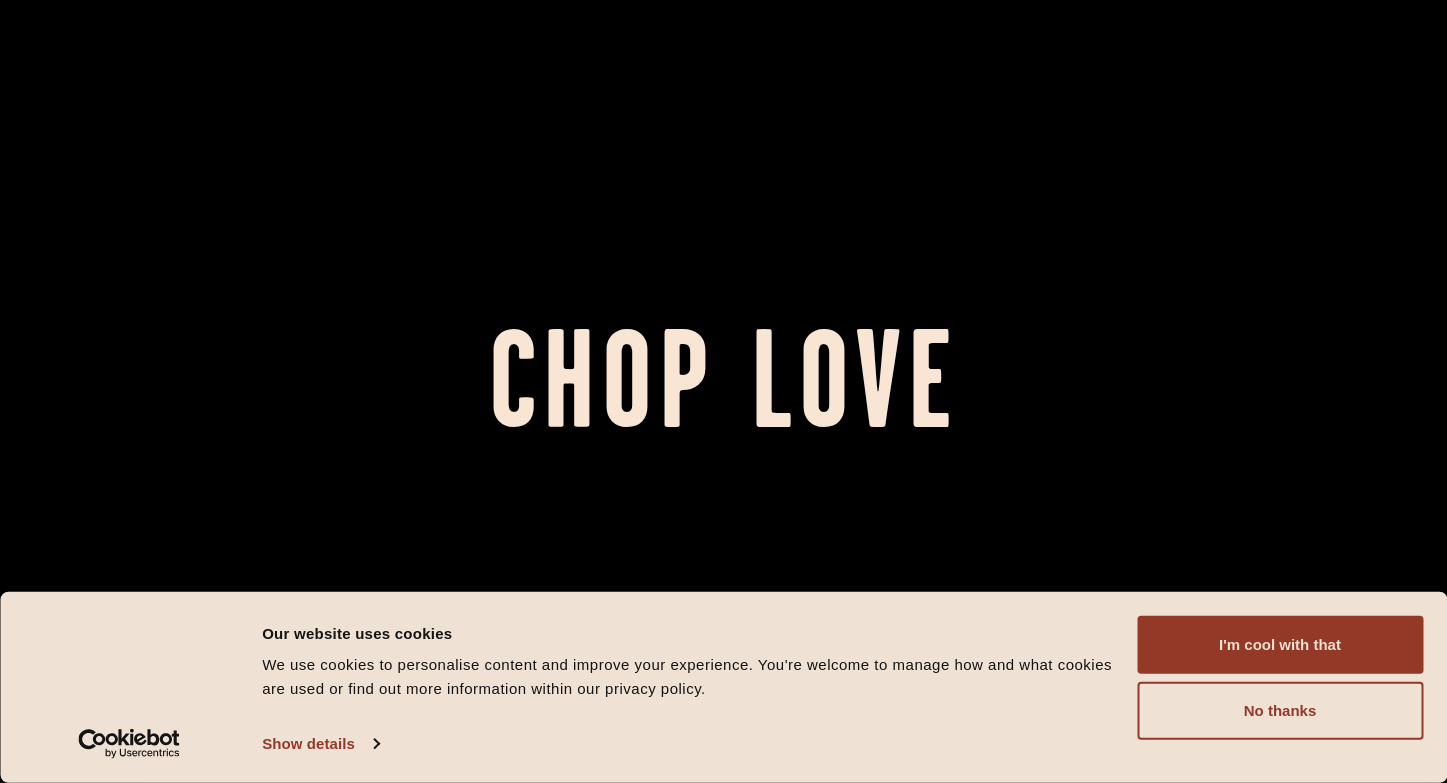 scroll, scrollTop: 0, scrollLeft: 0, axis: both 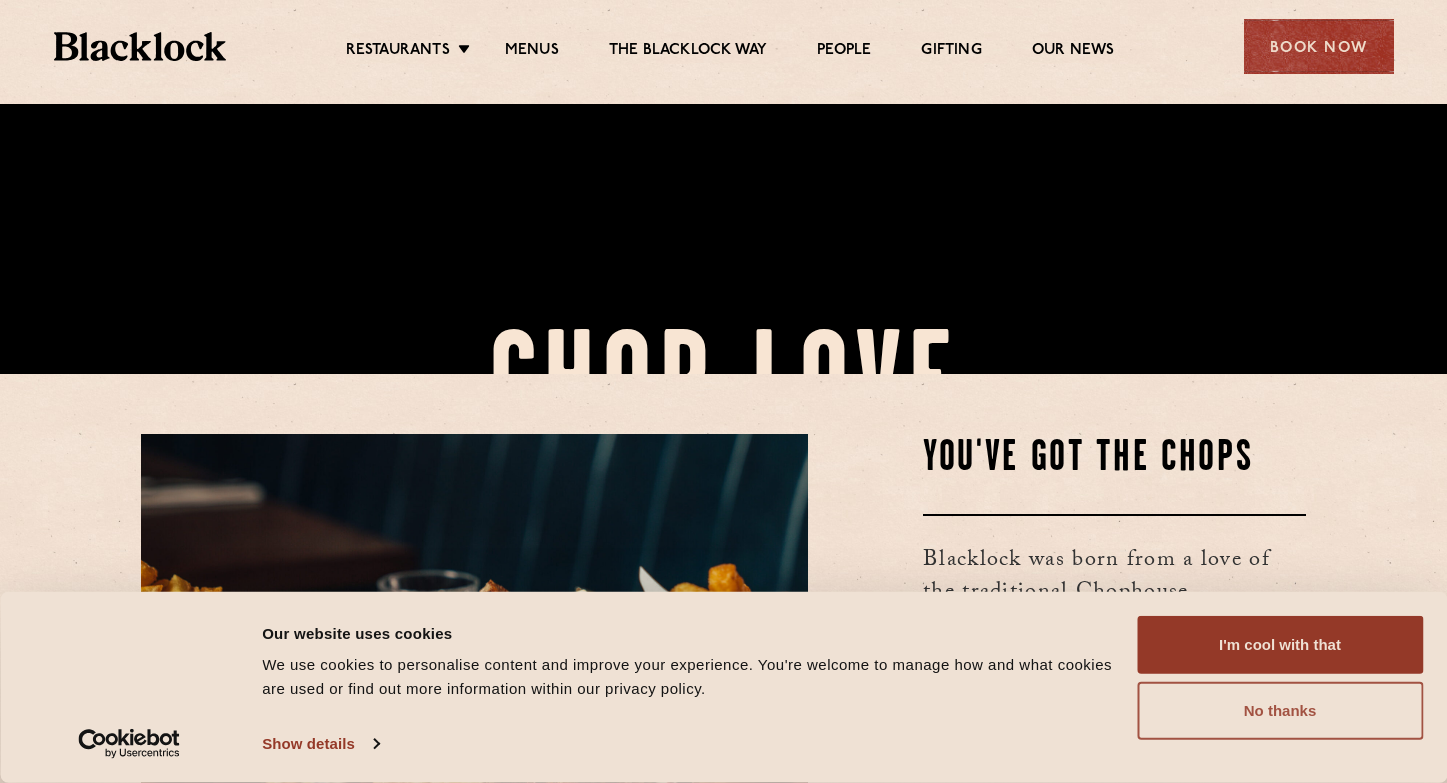 click on "No thanks" at bounding box center (1280, 711) 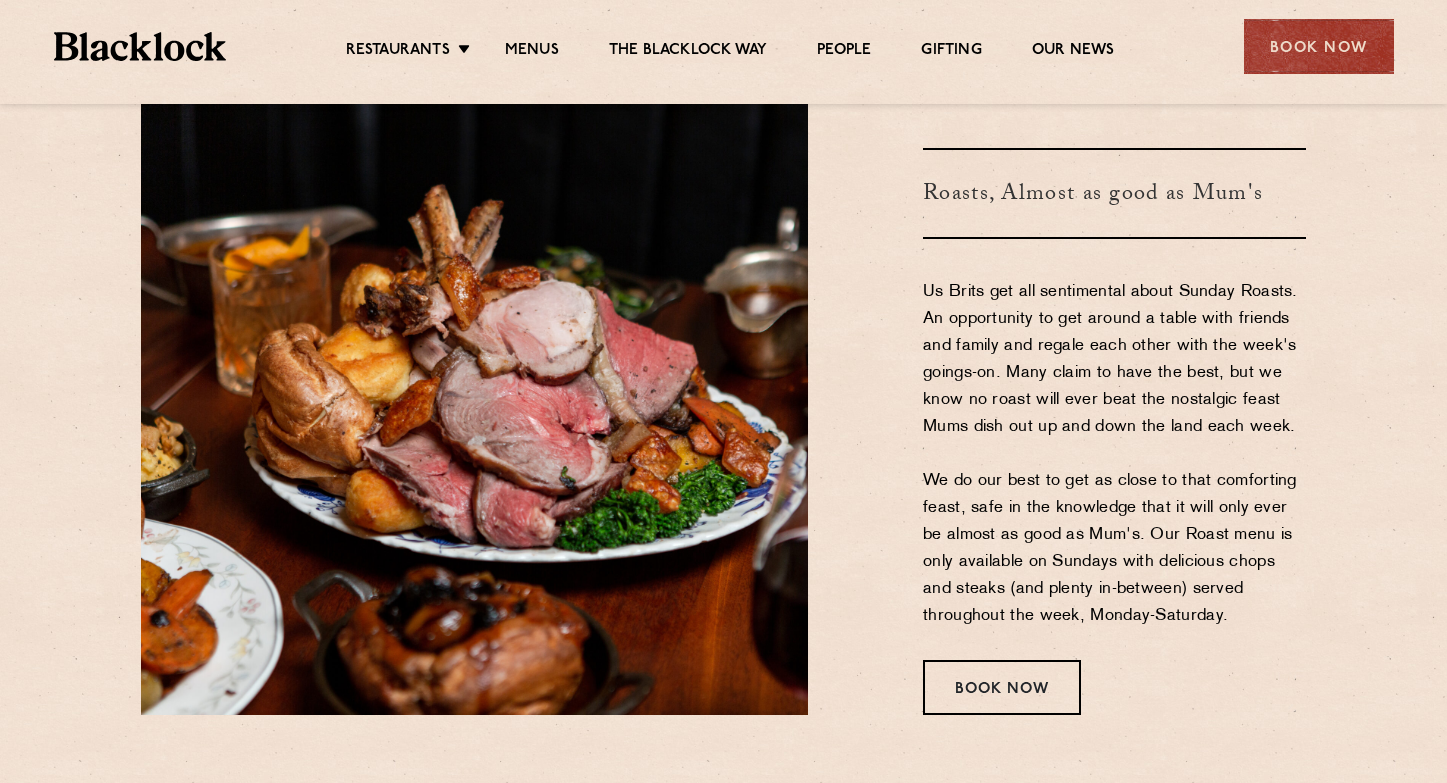 scroll, scrollTop: 2561, scrollLeft: 0, axis: vertical 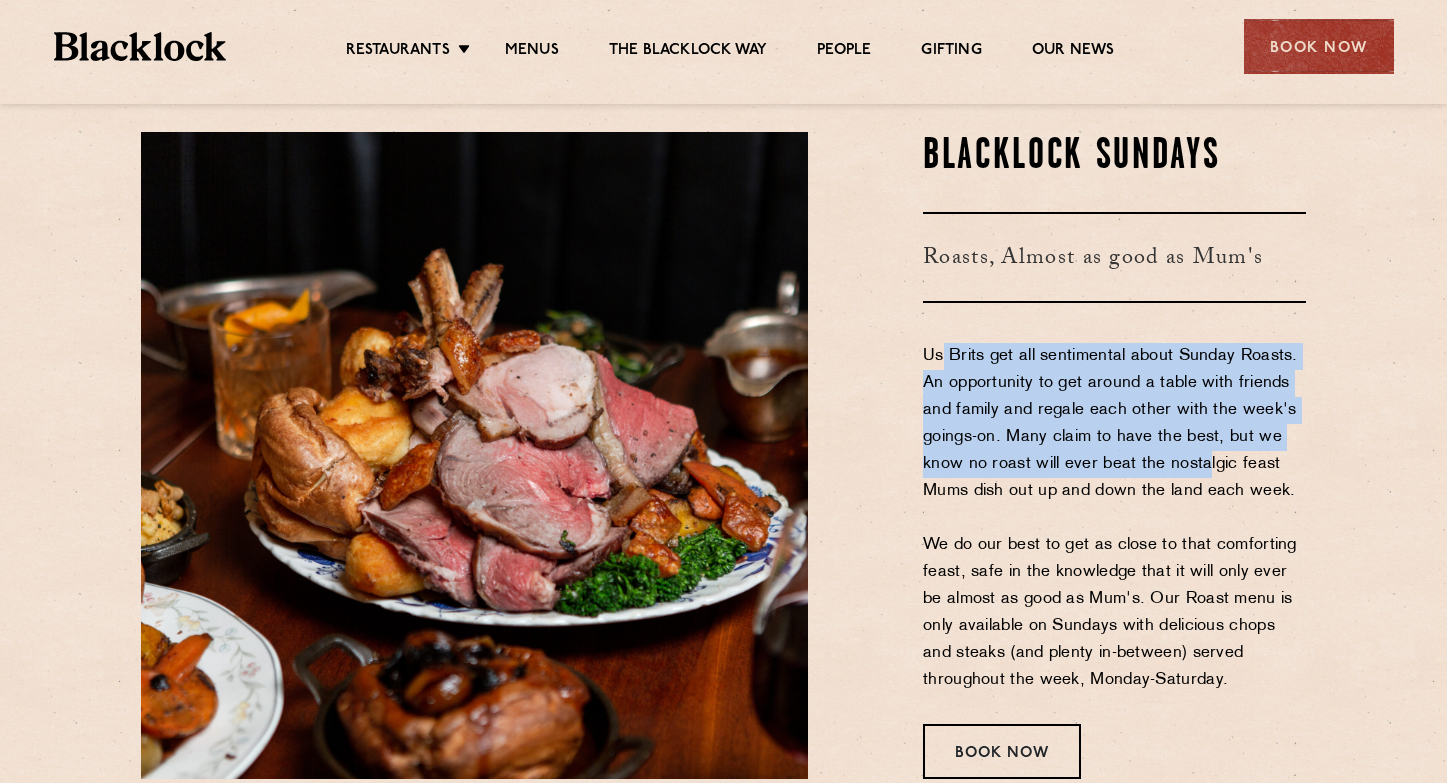 drag, startPoint x: 943, startPoint y: 348, endPoint x: 1208, endPoint y: 455, distance: 285.78662 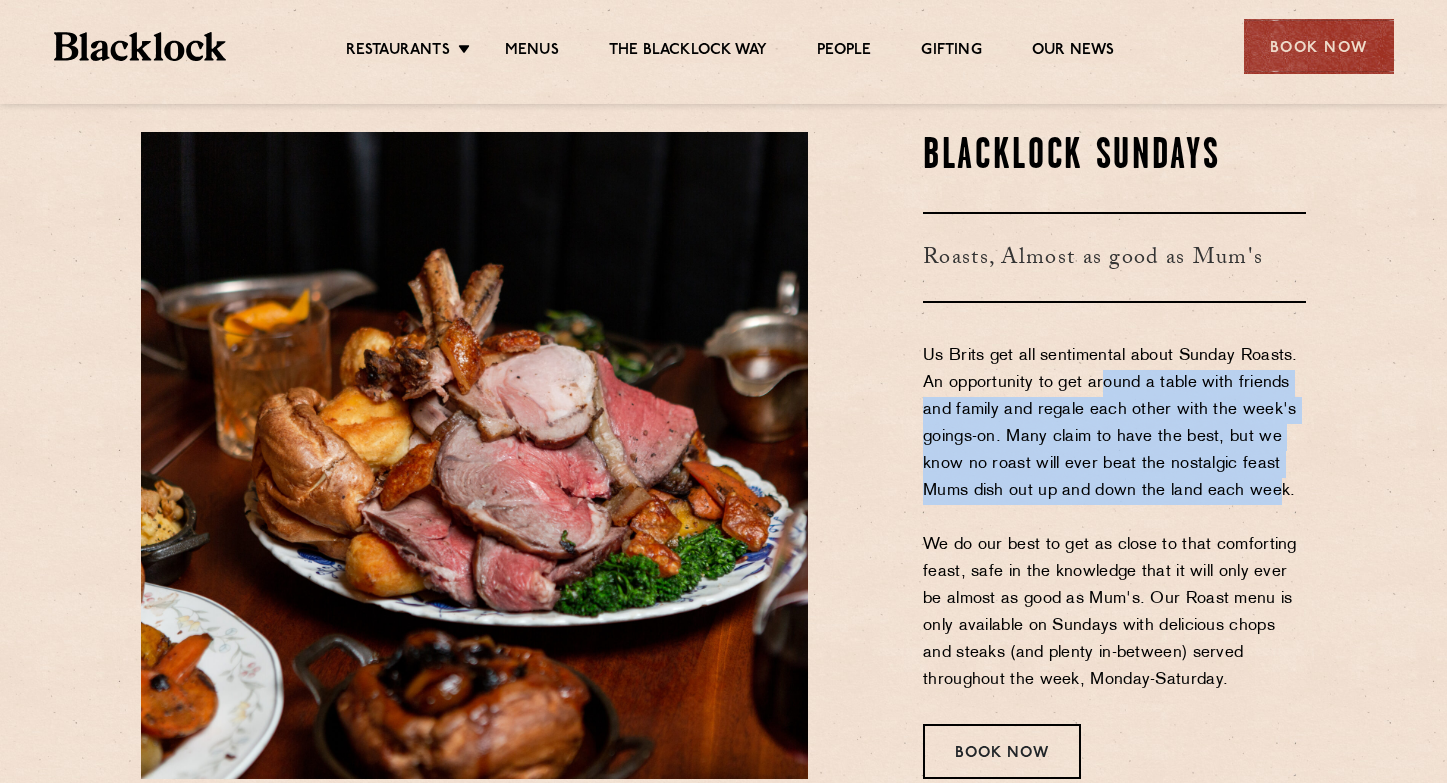drag, startPoint x: 1278, startPoint y: 483, endPoint x: 1079, endPoint y: 381, distance: 223.61798 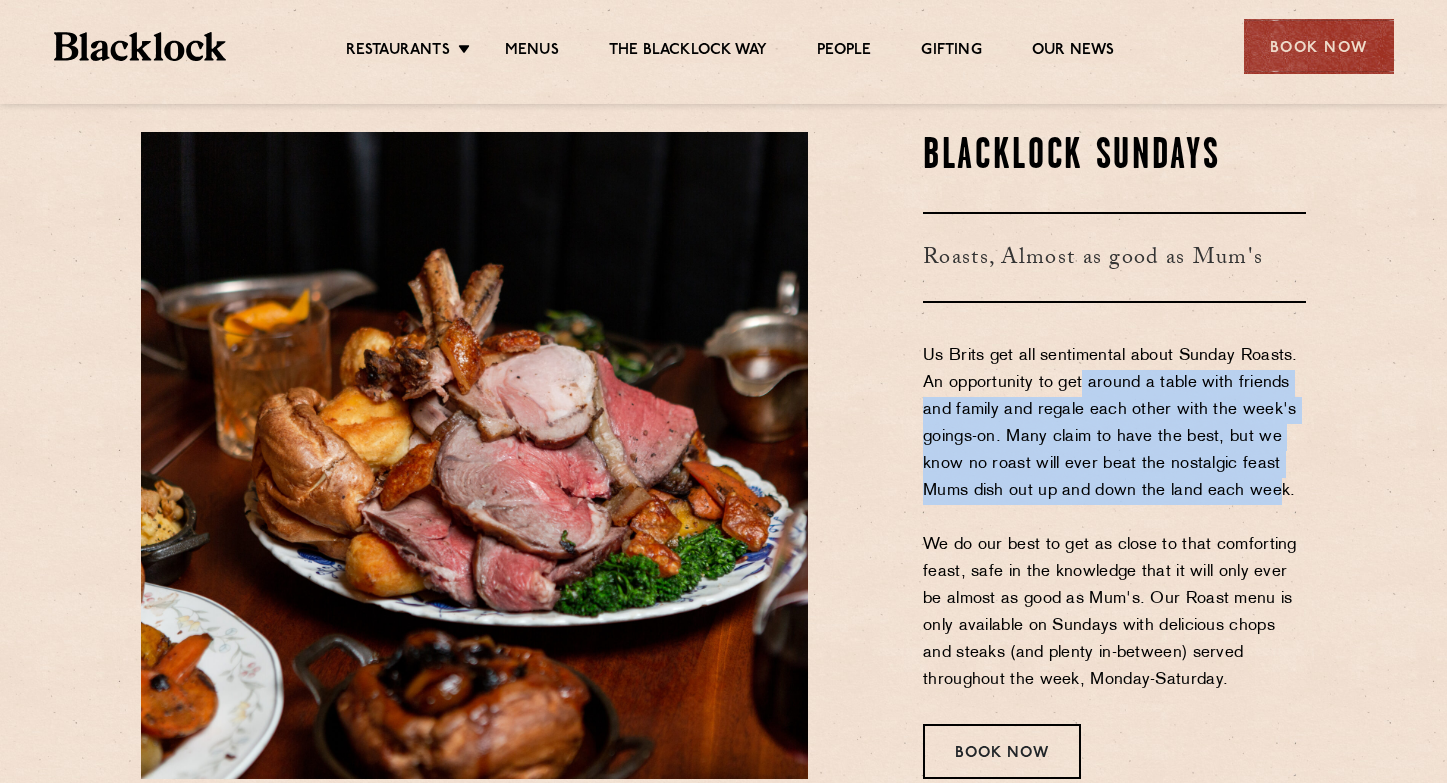 click on "Us Brits get all sentimental about Sunday Roasts. An opportunity to get around a table with friends and family and regale each other with the week's goings-on. Many claim to have the best, but we know no roast will ever beat the nostalgic feast Mums dish out up and down the land each week.    We do our best to get as close to that comforting feast, safe in the knowledge that it will only ever be almost as good as Mum's. Our Roast menu is only available on Sundays with delicious chops and steaks (and plenty in-between) served throughout the week, Monday-Saturday." at bounding box center (1114, 518) 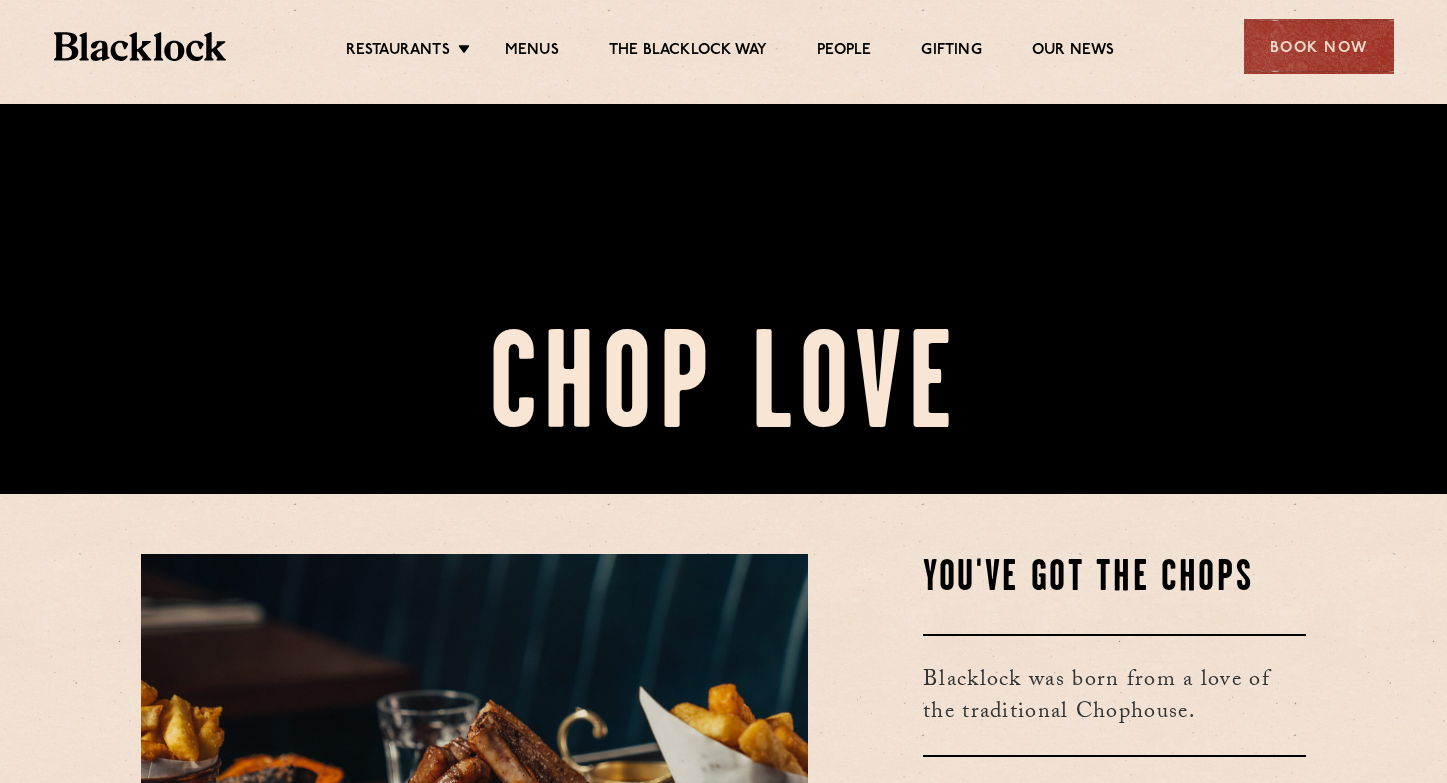 scroll, scrollTop: 366, scrollLeft: 0, axis: vertical 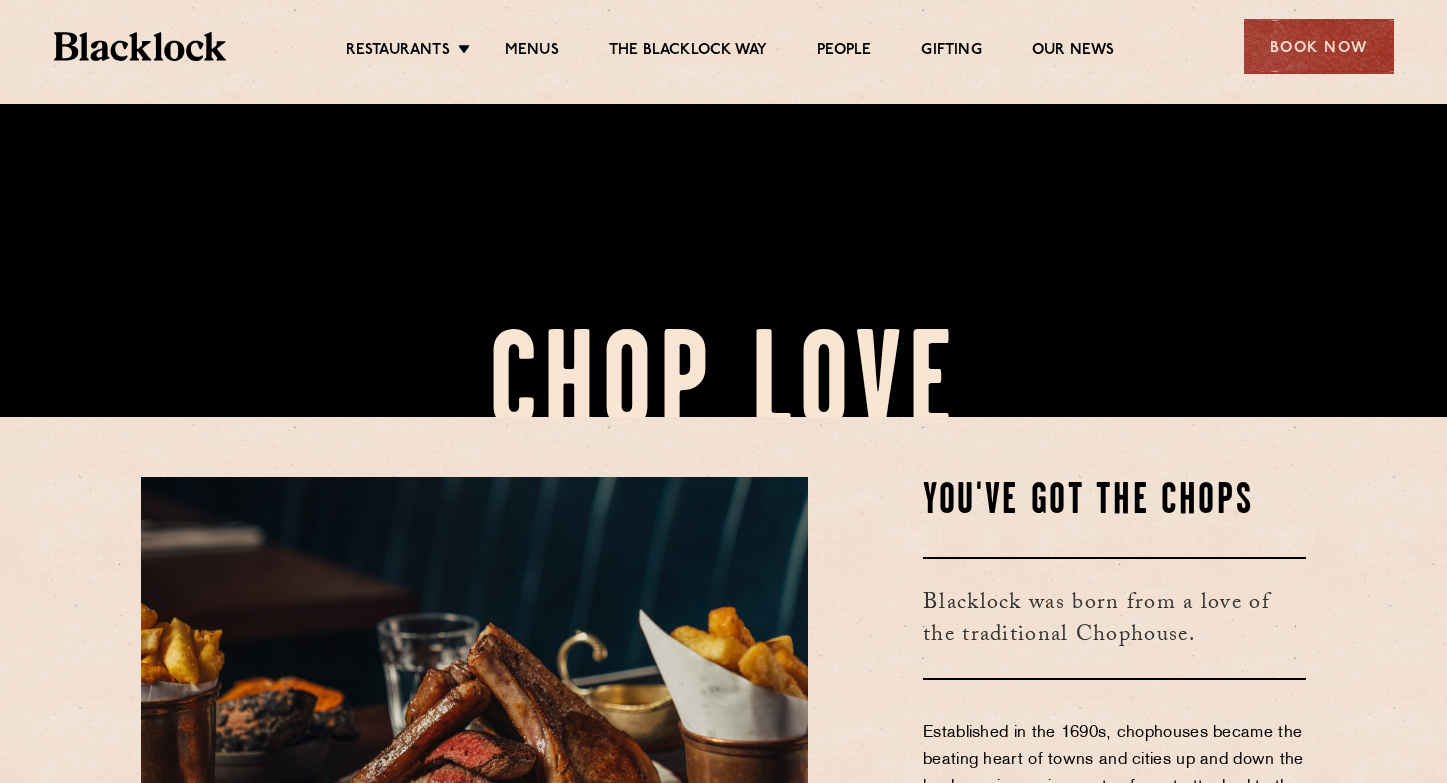 click at bounding box center (140, 46) 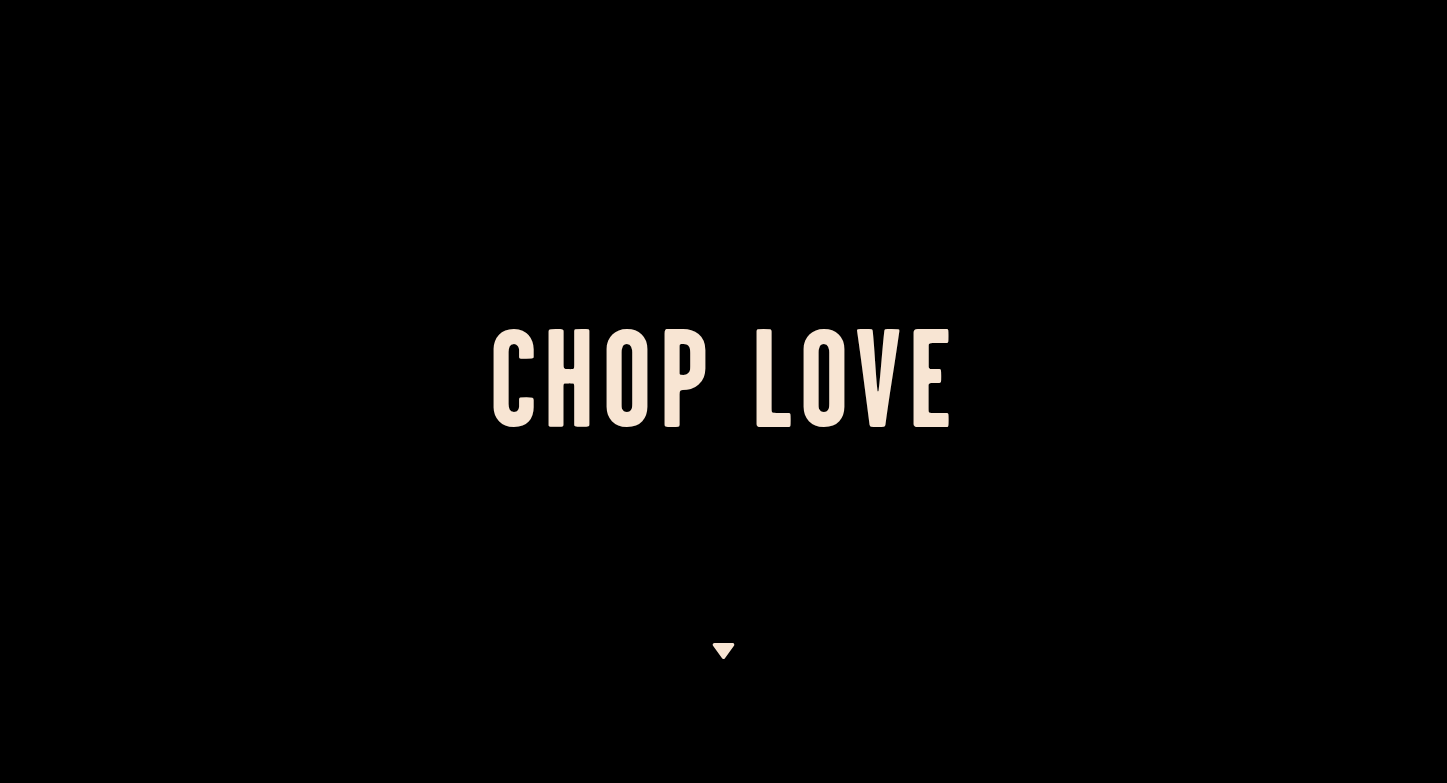 scroll, scrollTop: 0, scrollLeft: 0, axis: both 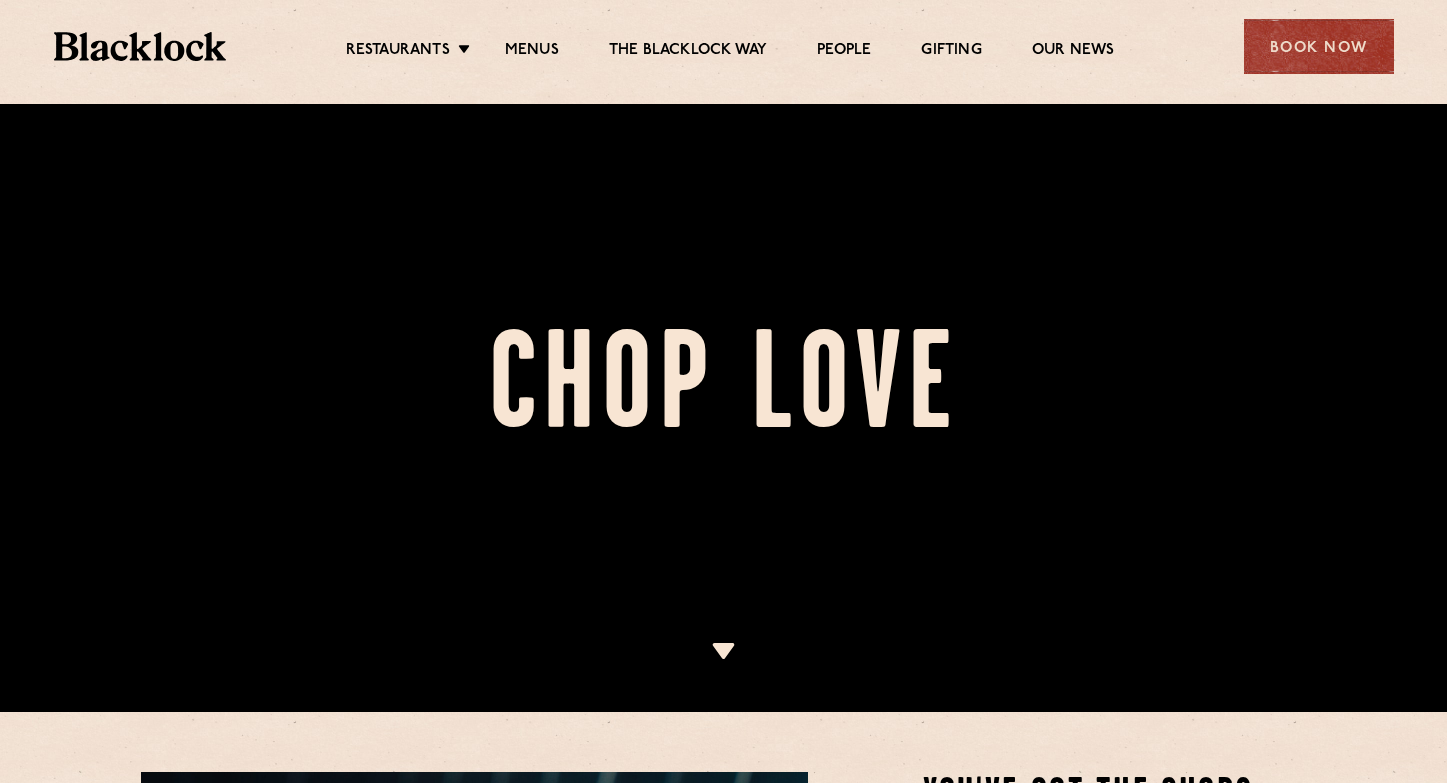 click on "Restaurants Soho City Shoreditch Covent Garden Canary Wharf Manchester Birmingham Menus The Blacklock Way People Gifting Our News Book Now" at bounding box center [724, 44] 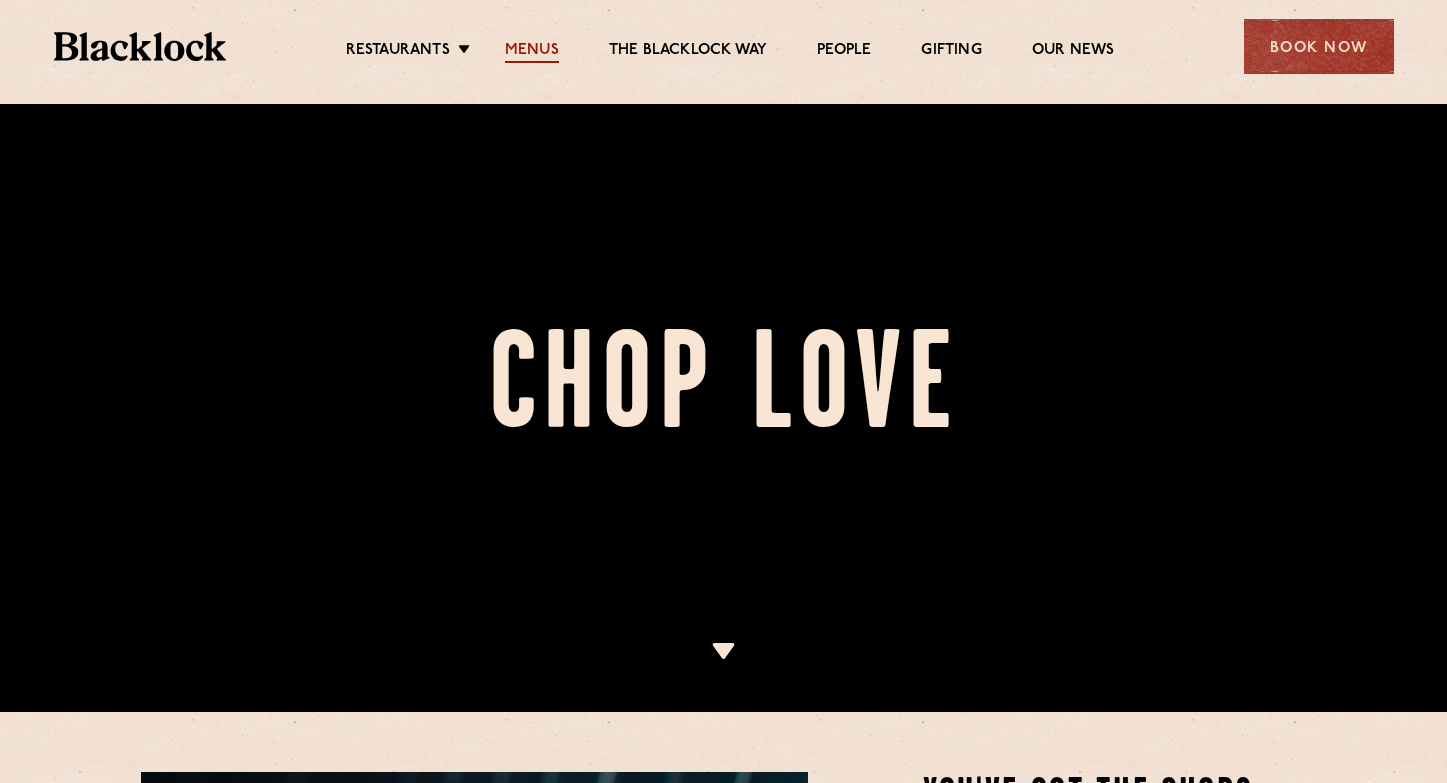 click on "Menus" at bounding box center [532, 52] 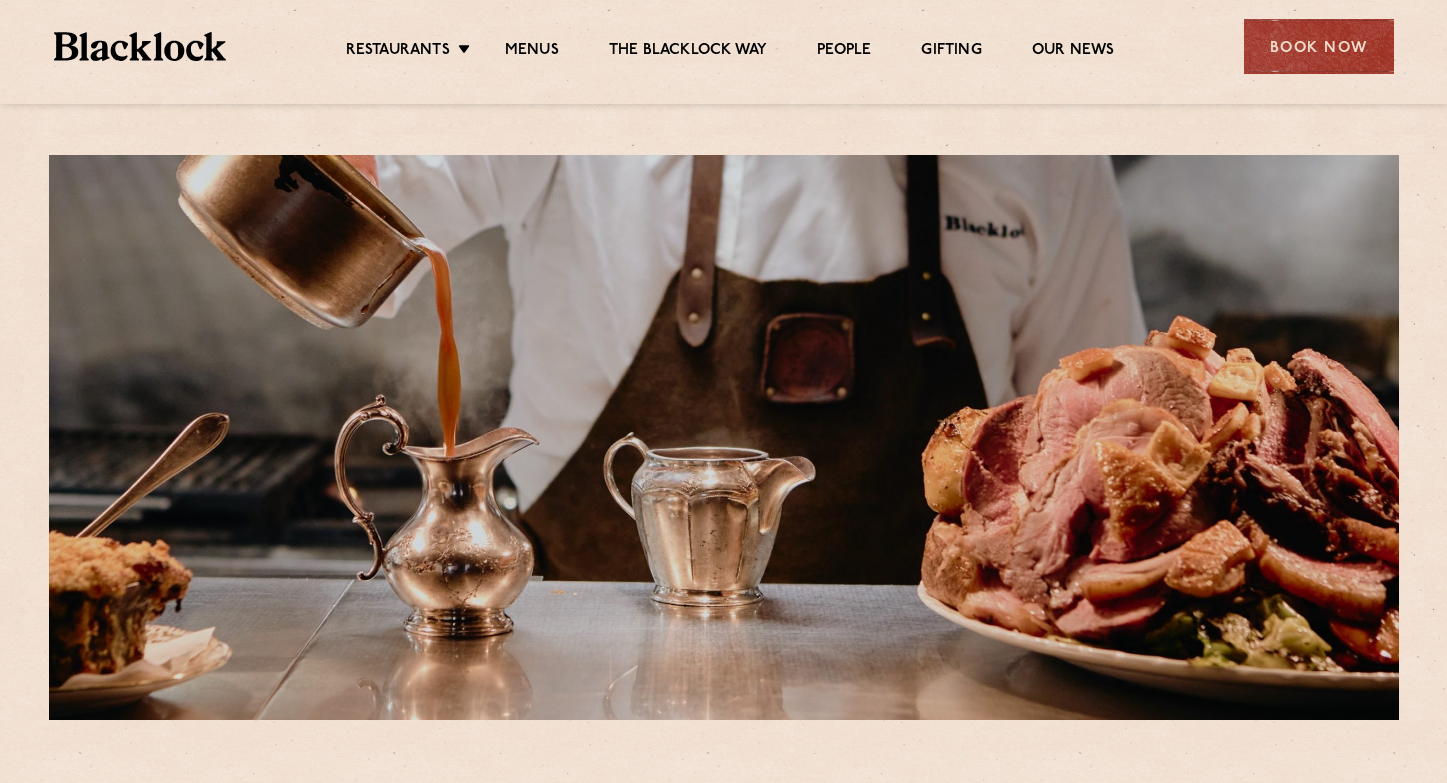 scroll, scrollTop: 0, scrollLeft: 0, axis: both 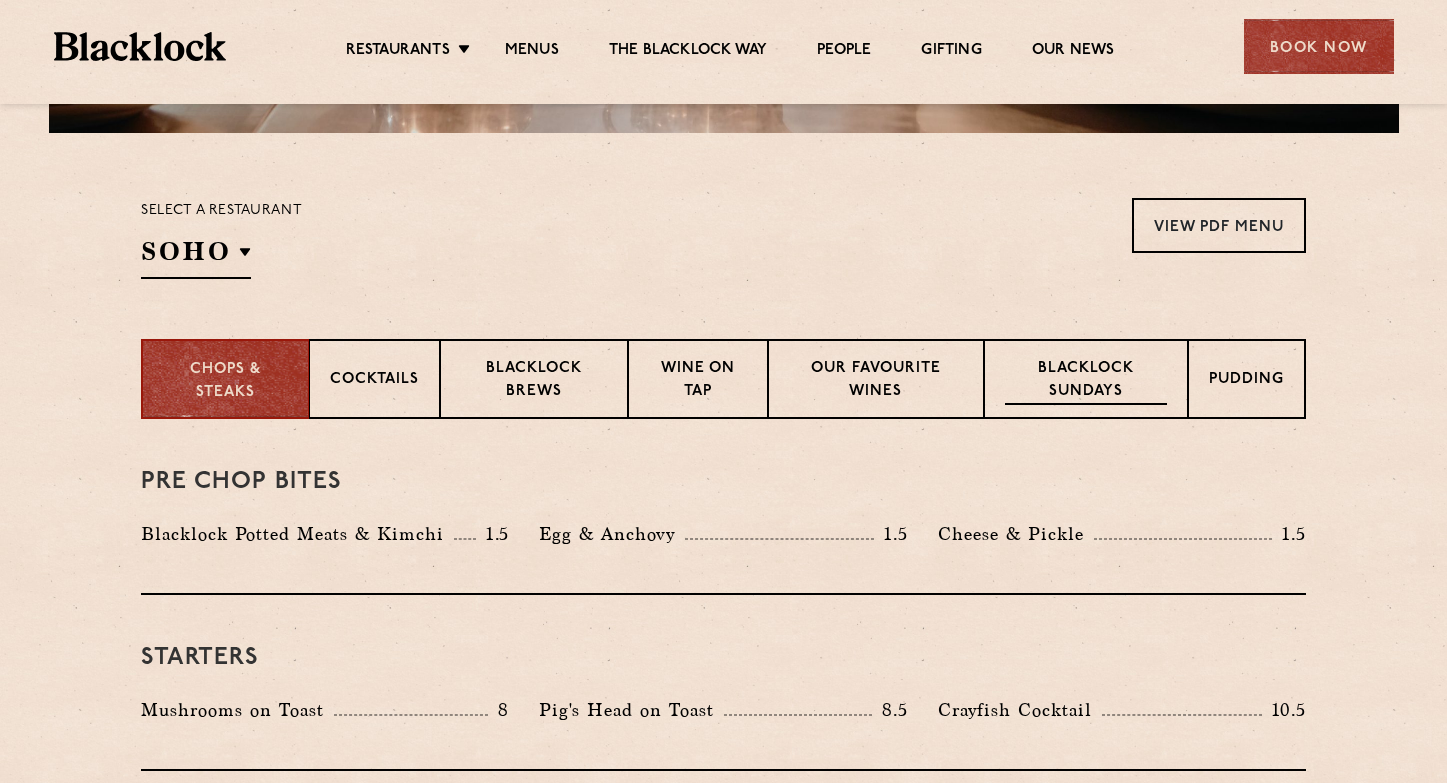 click on "Blacklock Sundays" at bounding box center (1086, 381) 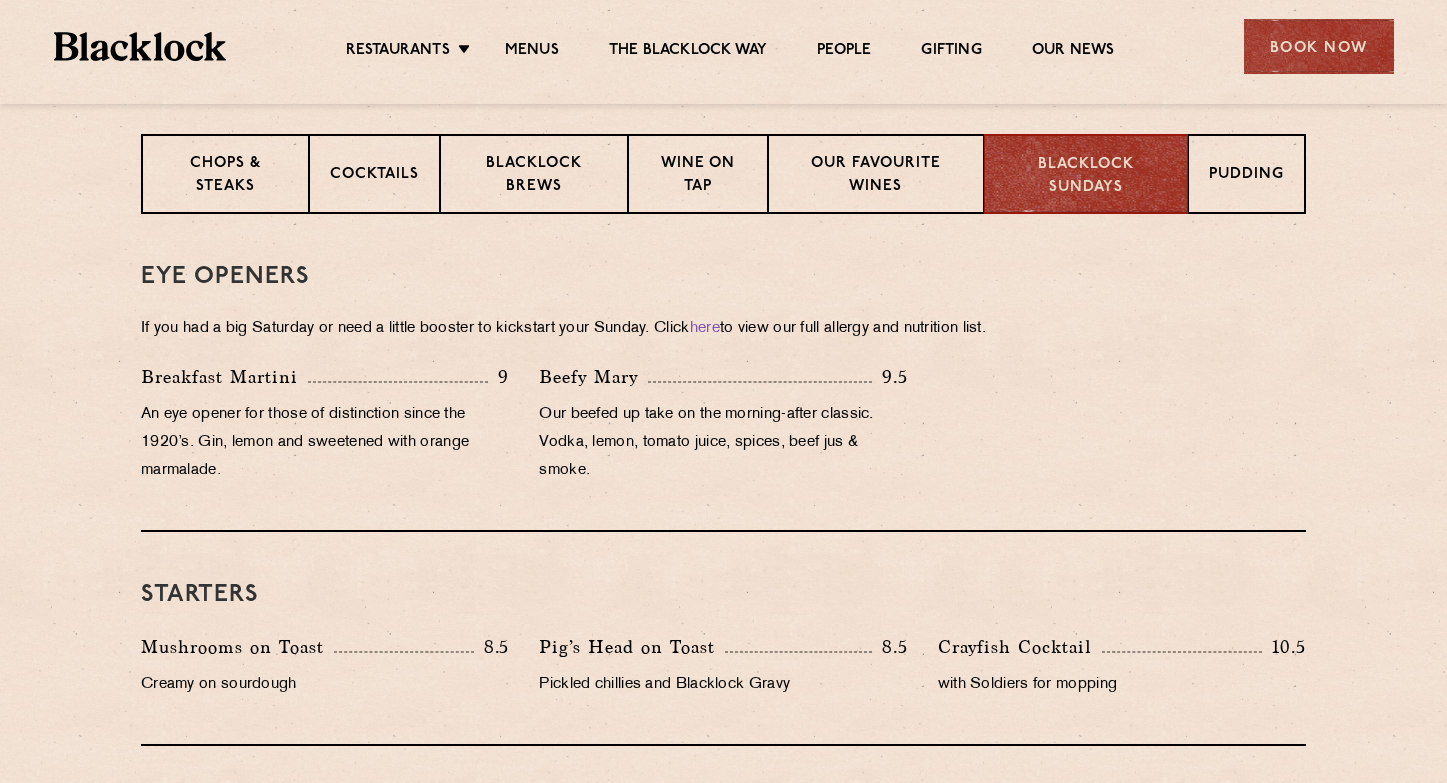scroll, scrollTop: 807, scrollLeft: 0, axis: vertical 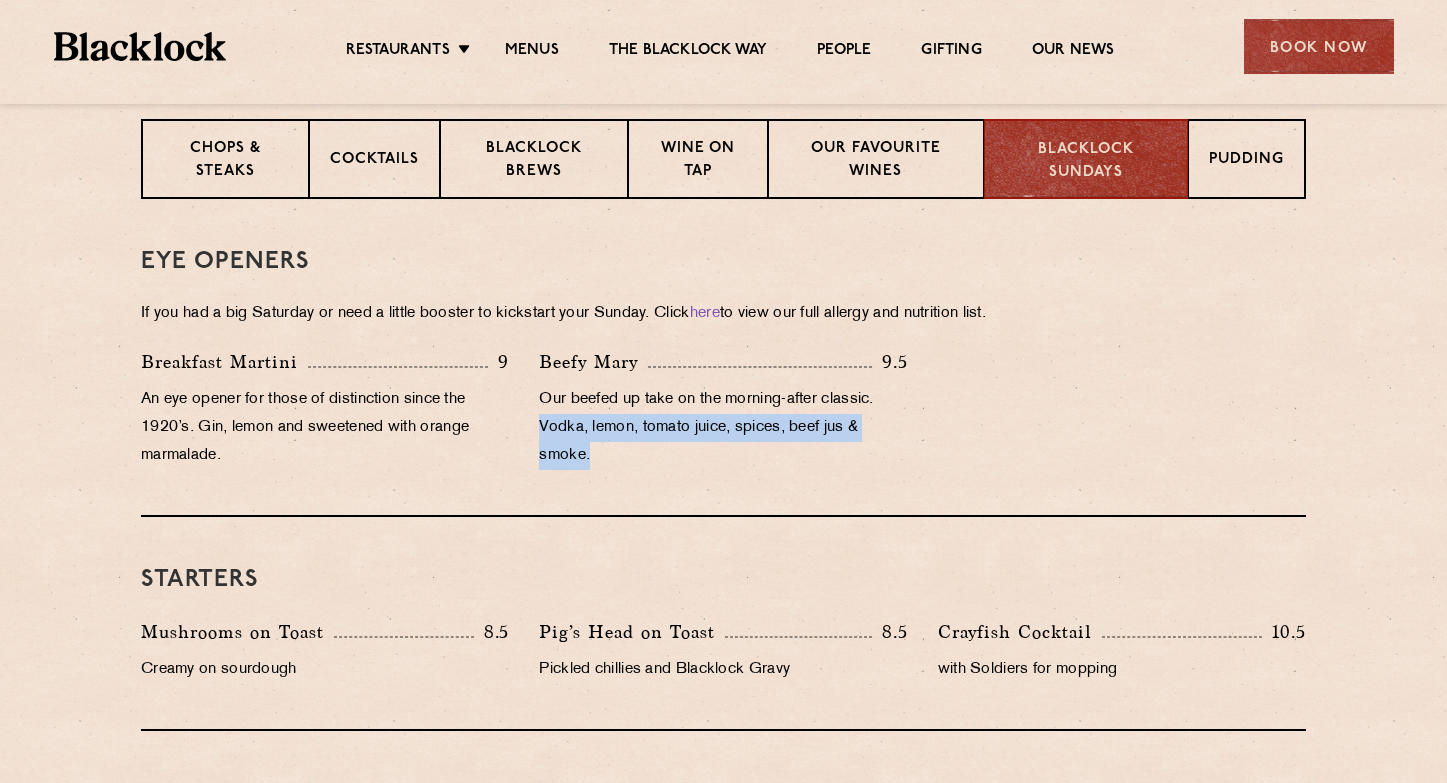 drag, startPoint x: 893, startPoint y: 477, endPoint x: 940, endPoint y: 403, distance: 87.66413 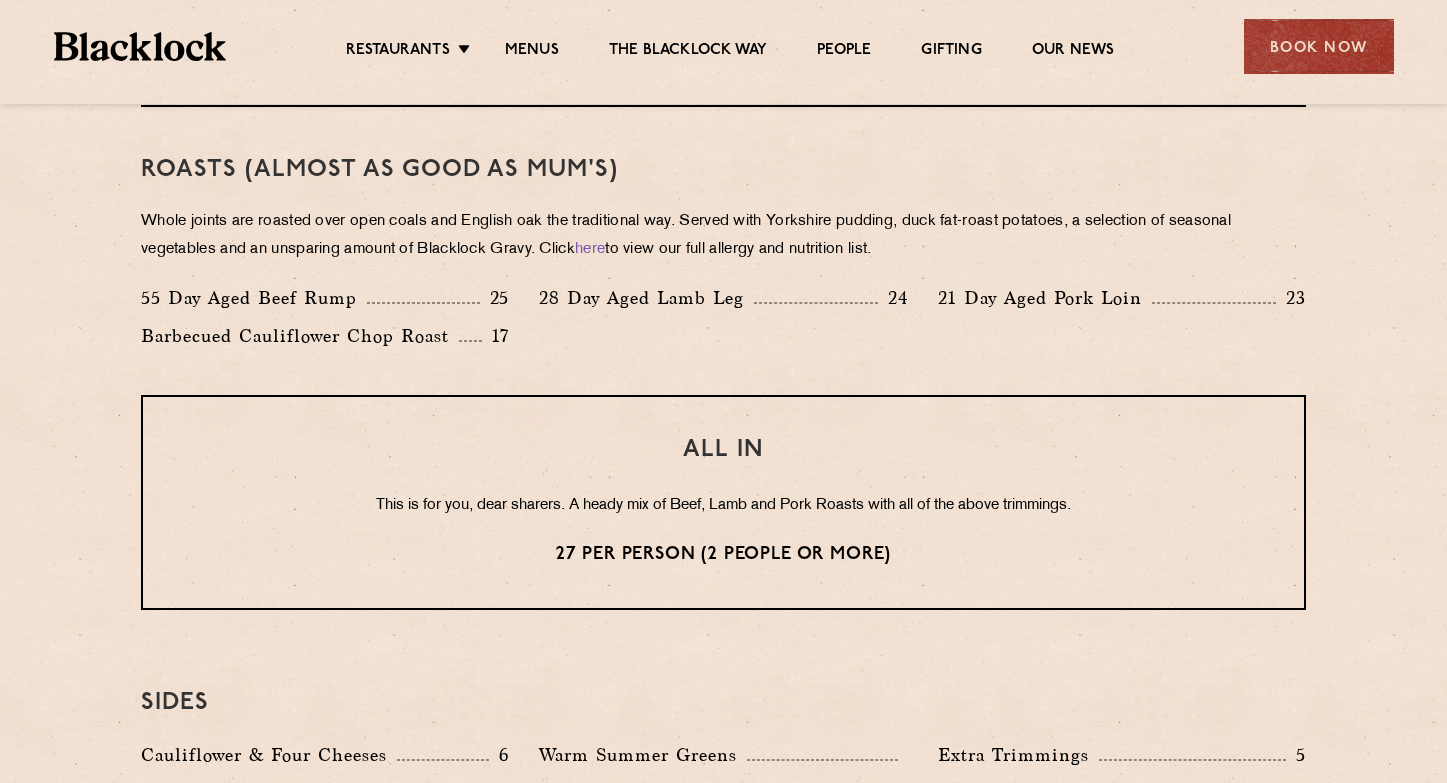 scroll, scrollTop: 1442, scrollLeft: 0, axis: vertical 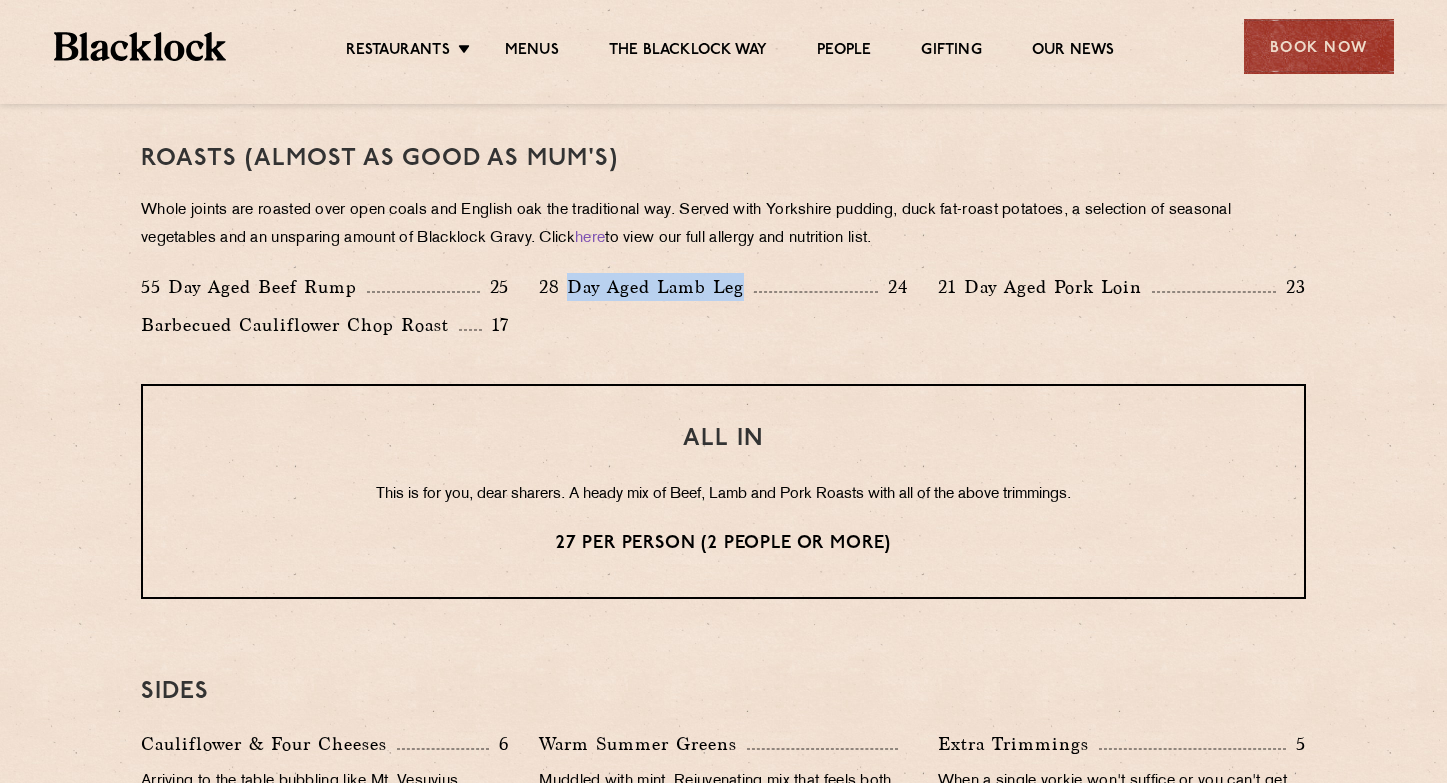 drag, startPoint x: 636, startPoint y: 333, endPoint x: 570, endPoint y: 298, distance: 74.70609 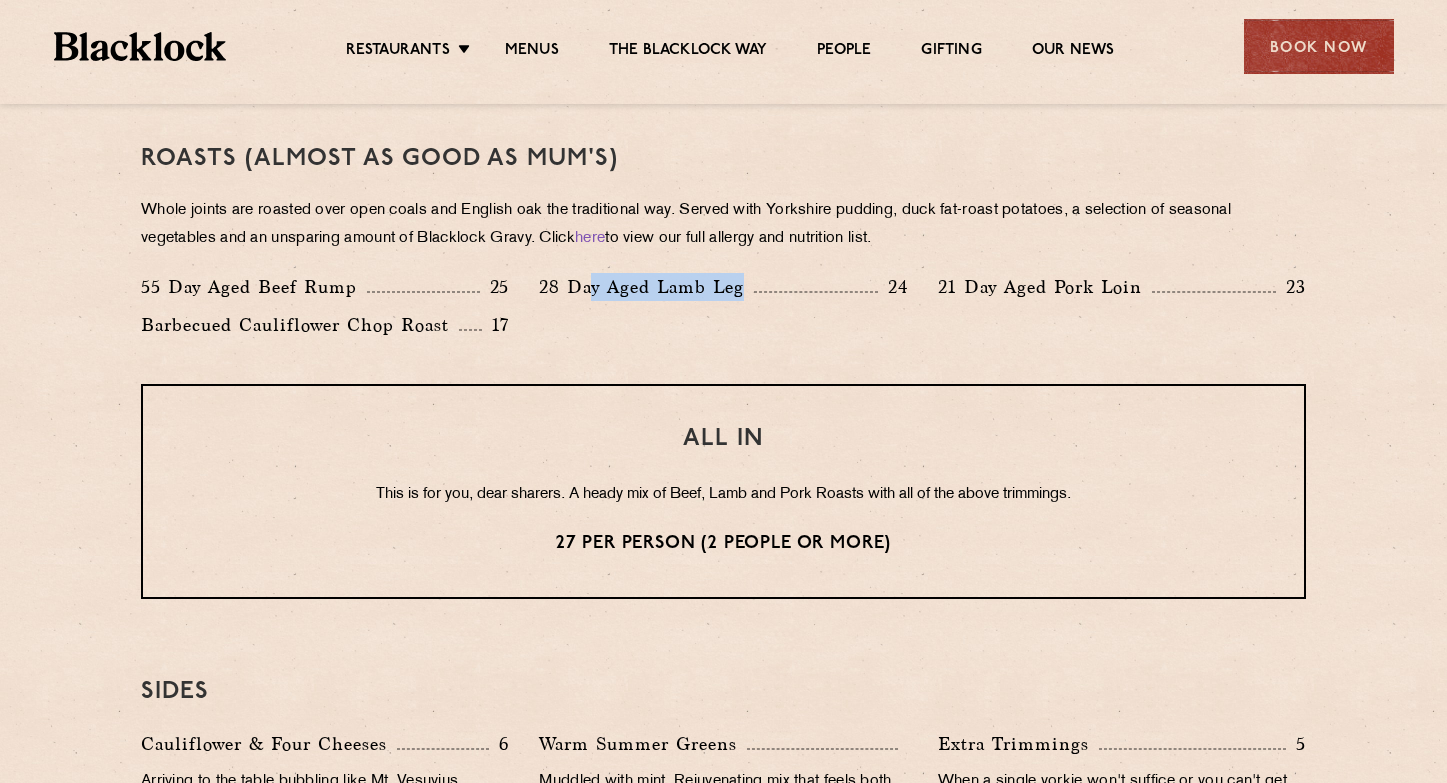 drag, startPoint x: 627, startPoint y: 315, endPoint x: 581, endPoint y: 274, distance: 61.6198 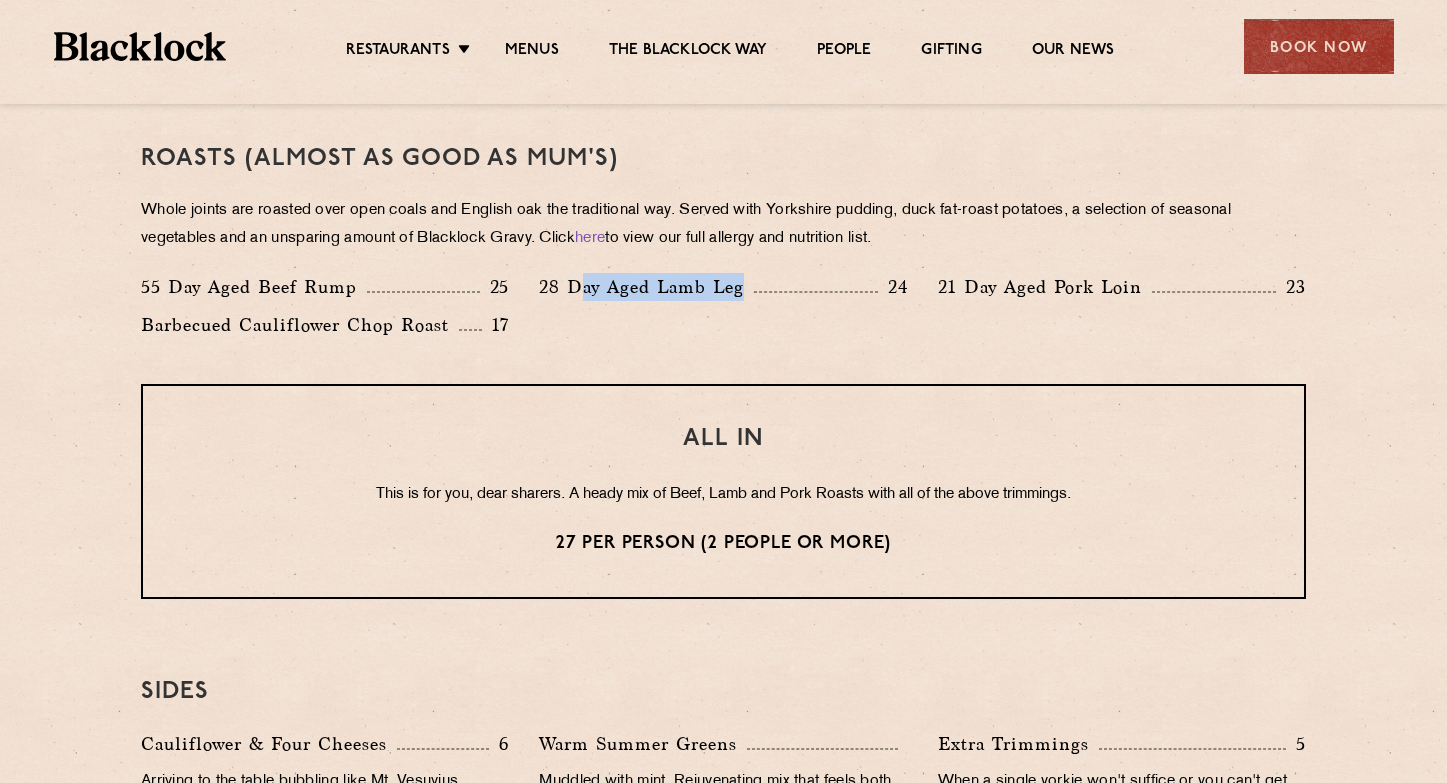 click on "28 Day Aged Lamb Leg" at bounding box center (646, 287) 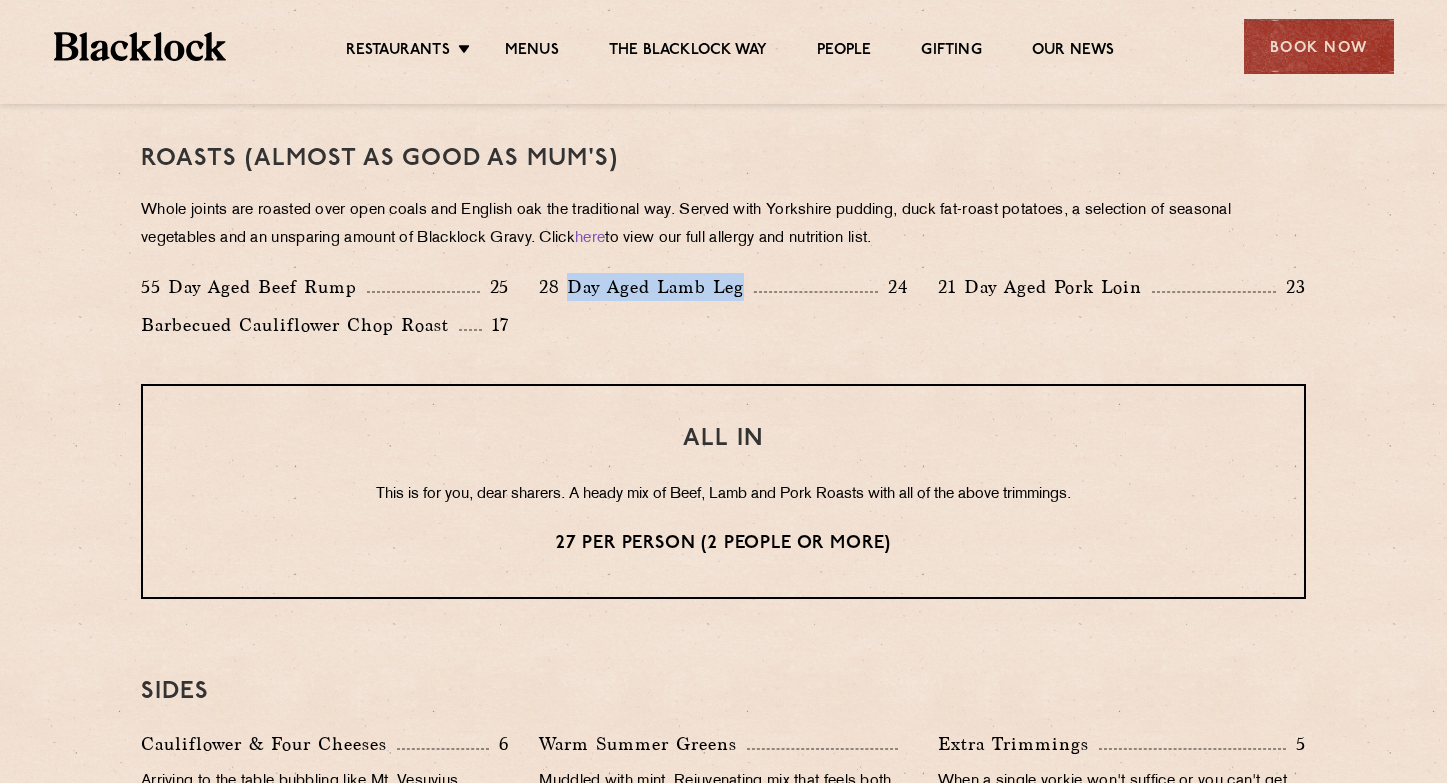 drag, startPoint x: 581, startPoint y: 274, endPoint x: 698, endPoint y: 306, distance: 121.29716 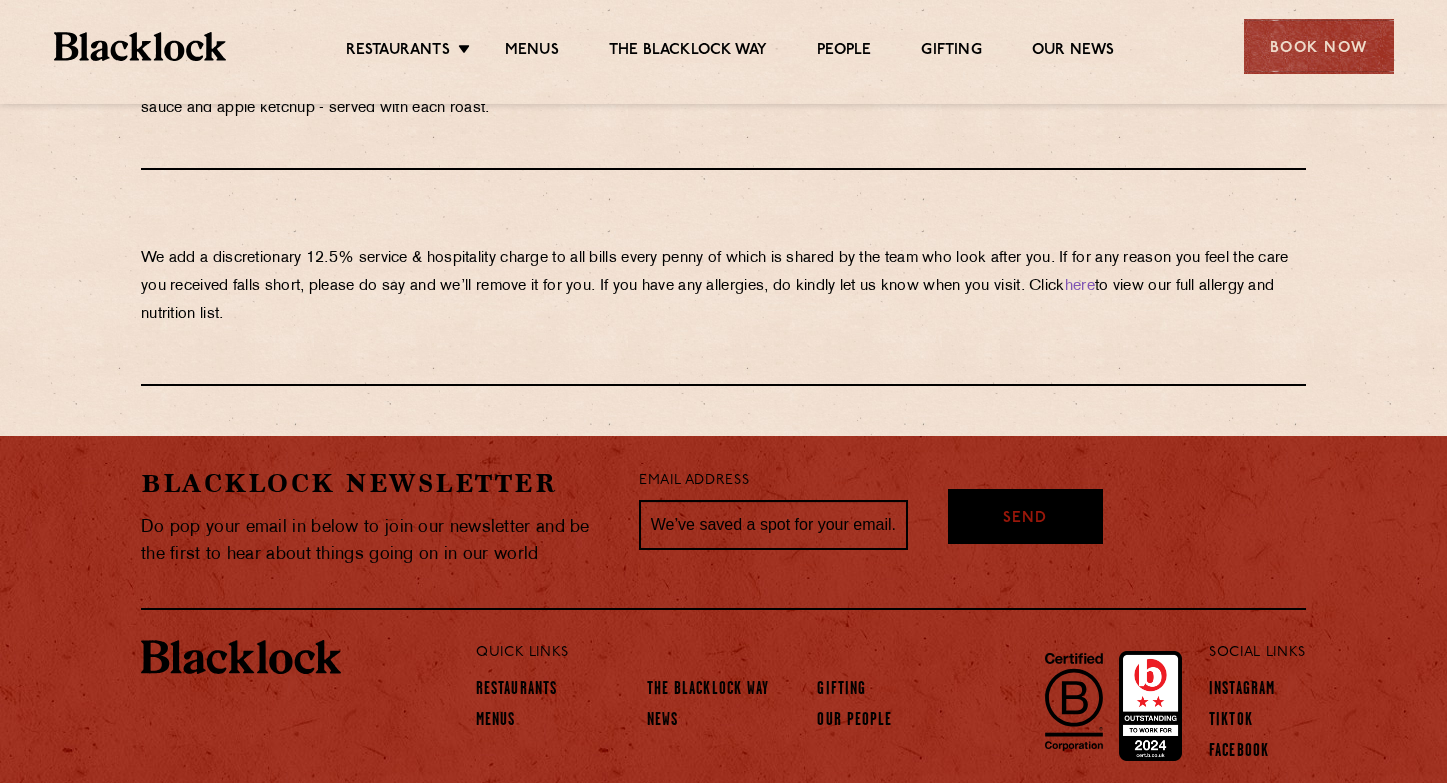 scroll, scrollTop: 2339, scrollLeft: 0, axis: vertical 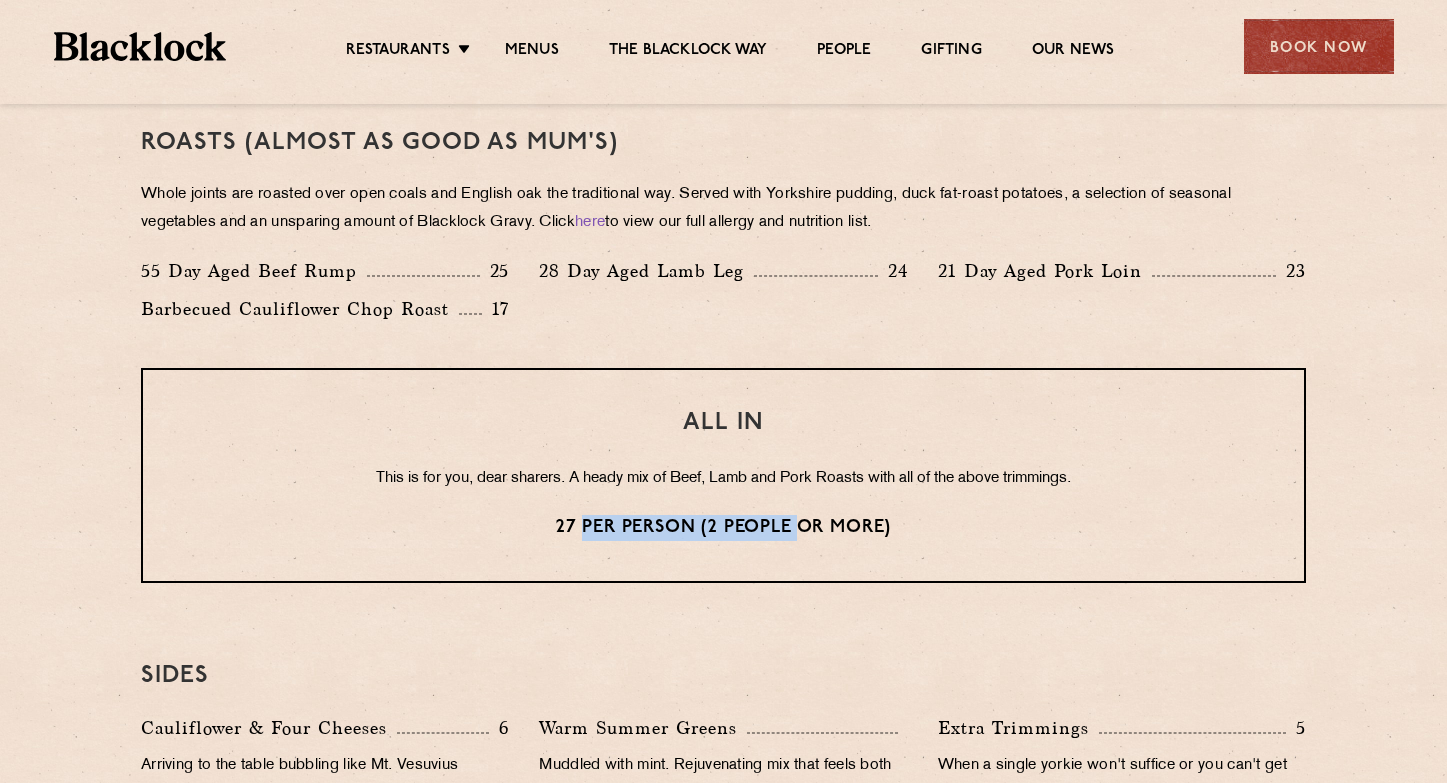 drag, startPoint x: 581, startPoint y: 526, endPoint x: 809, endPoint y: 511, distance: 228.49289 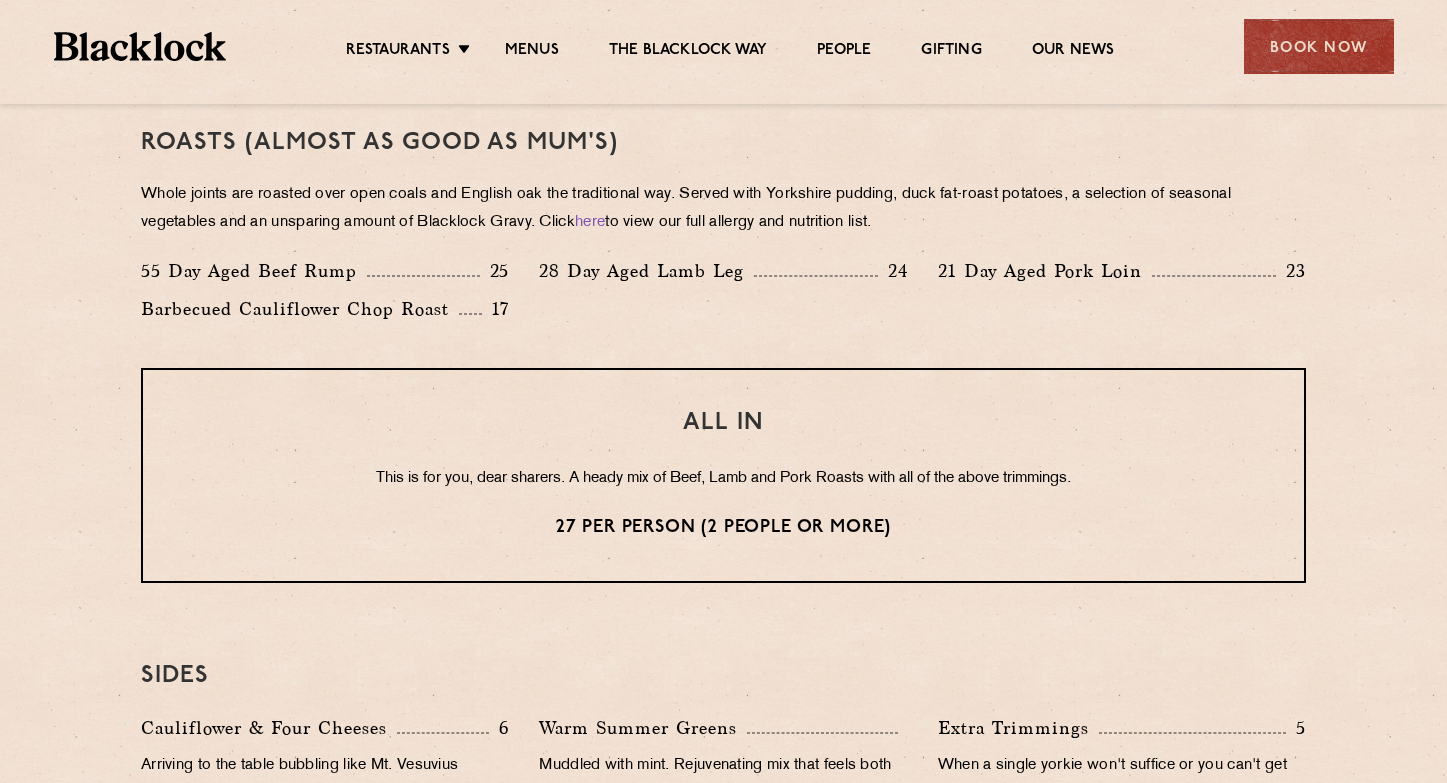 click on "ALL IN This is for you, dear sharers.
A heady mix of Beef, Lamb and Pork Roasts with all of the above trimmings. 27 per person (2 people or more)" at bounding box center (723, 475) 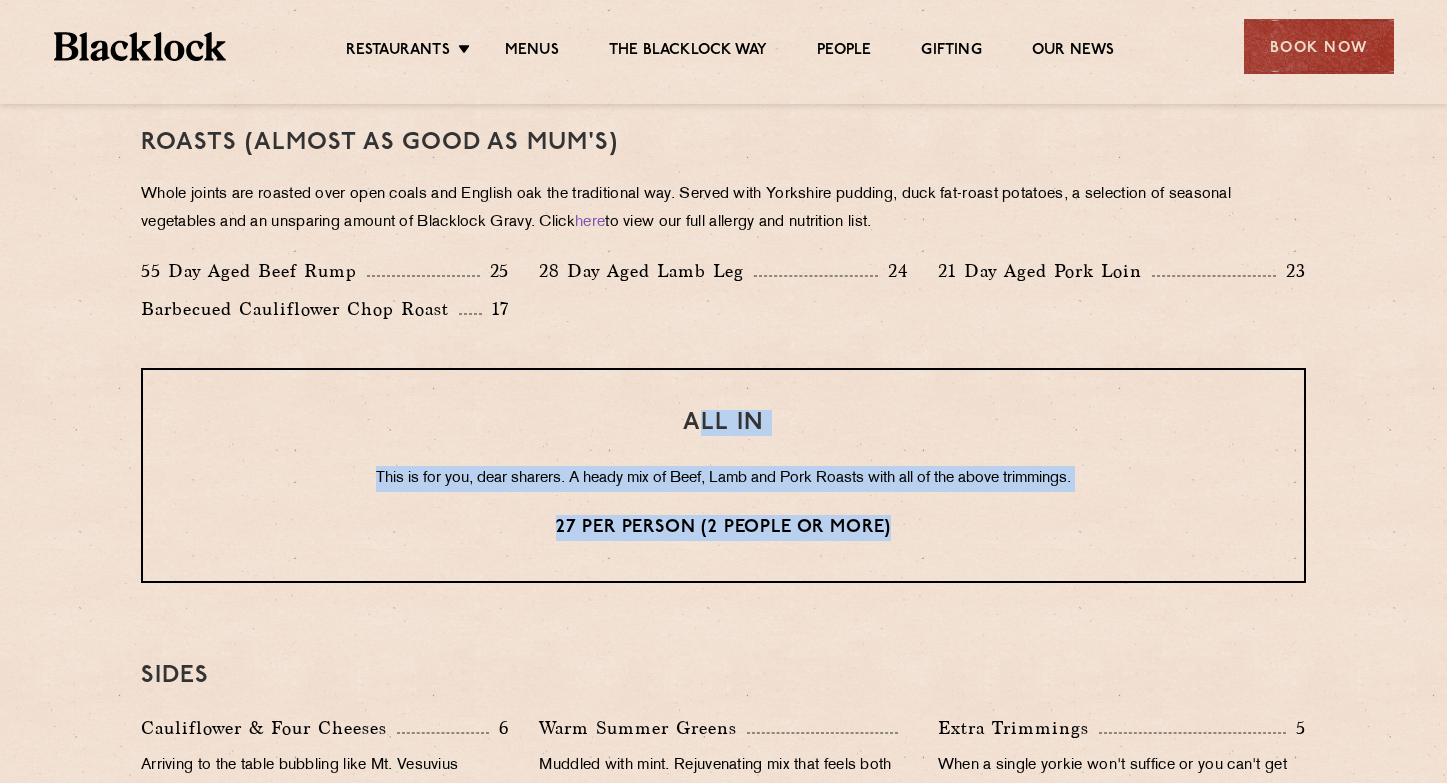 drag, startPoint x: 890, startPoint y: 514, endPoint x: 680, endPoint y: 427, distance: 227.30817 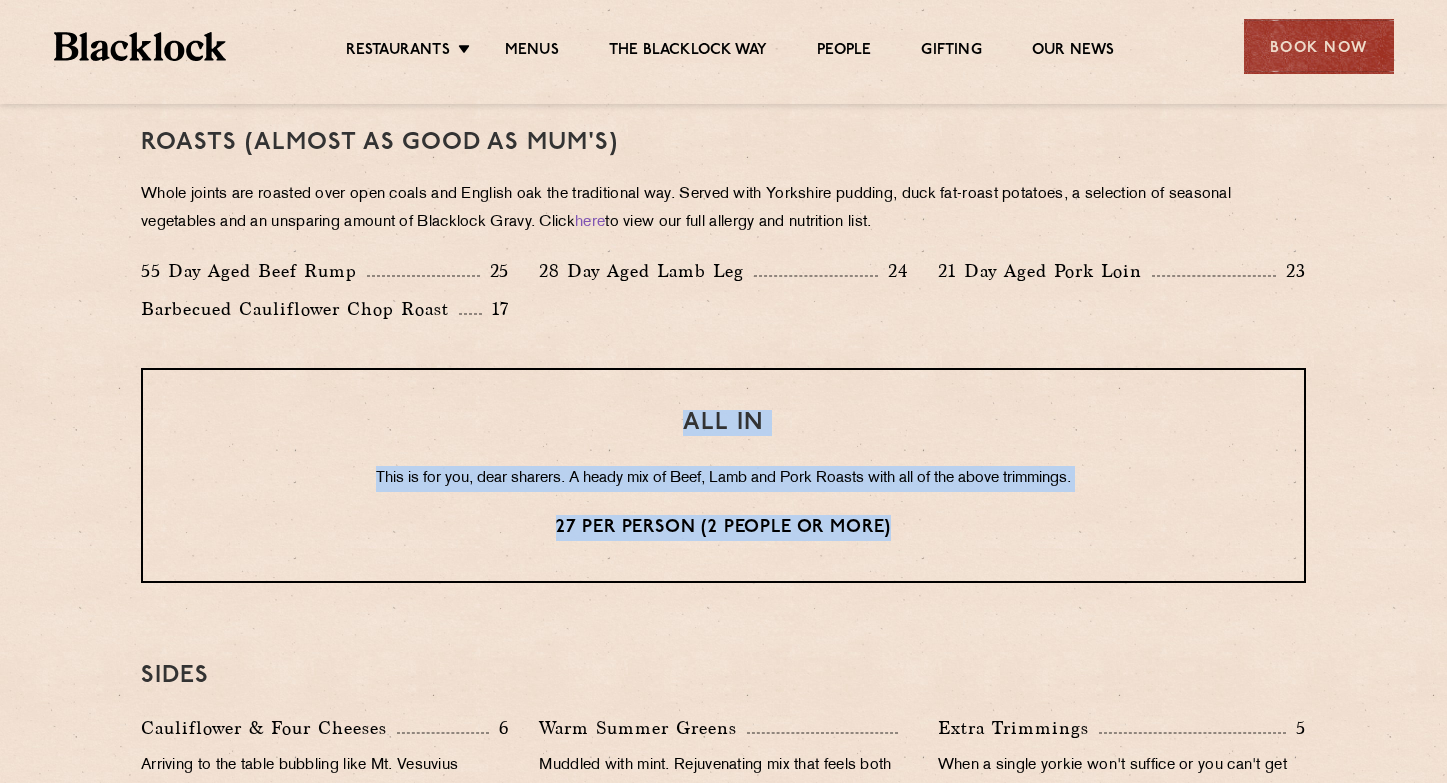 click on "ALL IN" at bounding box center [723, 423] 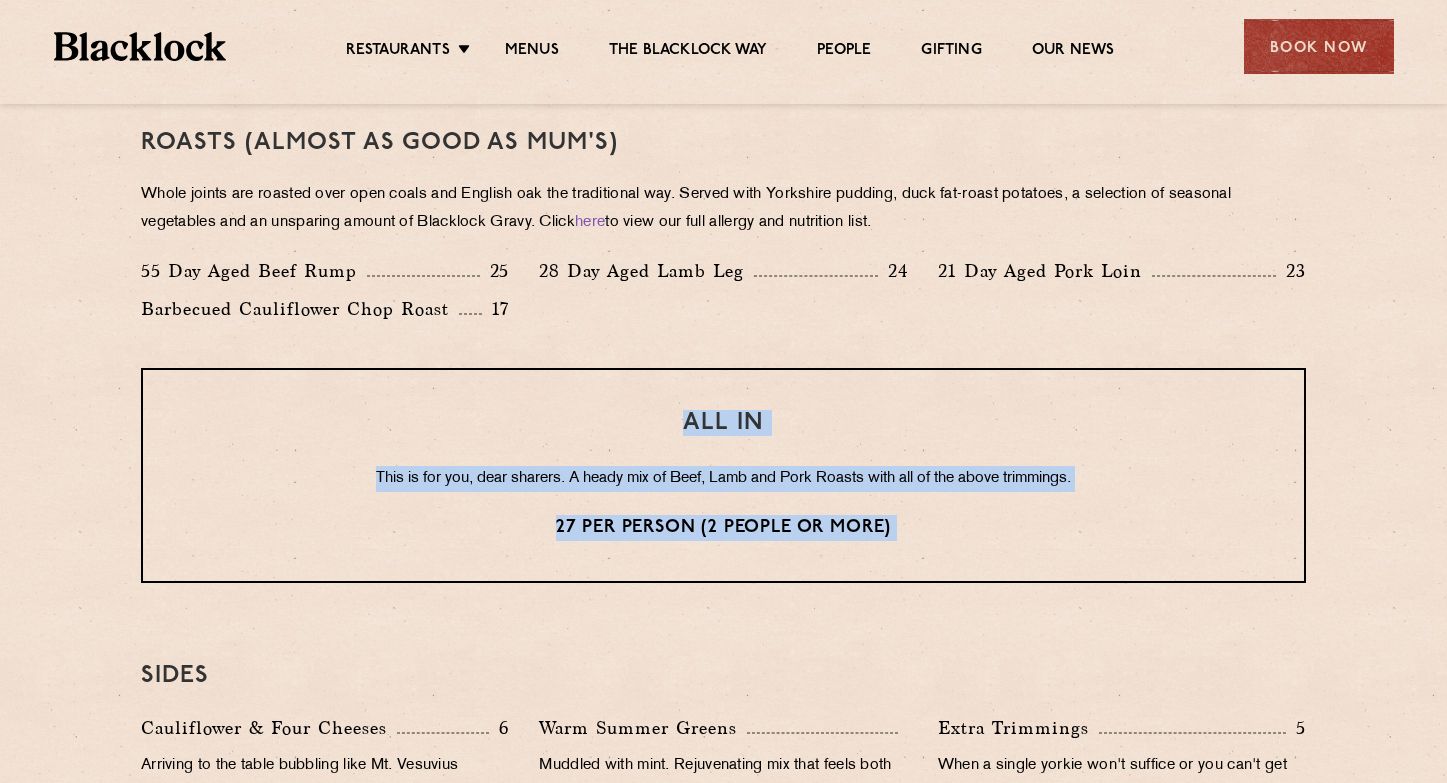 drag, startPoint x: 680, startPoint y: 427, endPoint x: 913, endPoint y: 536, distance: 257.2353 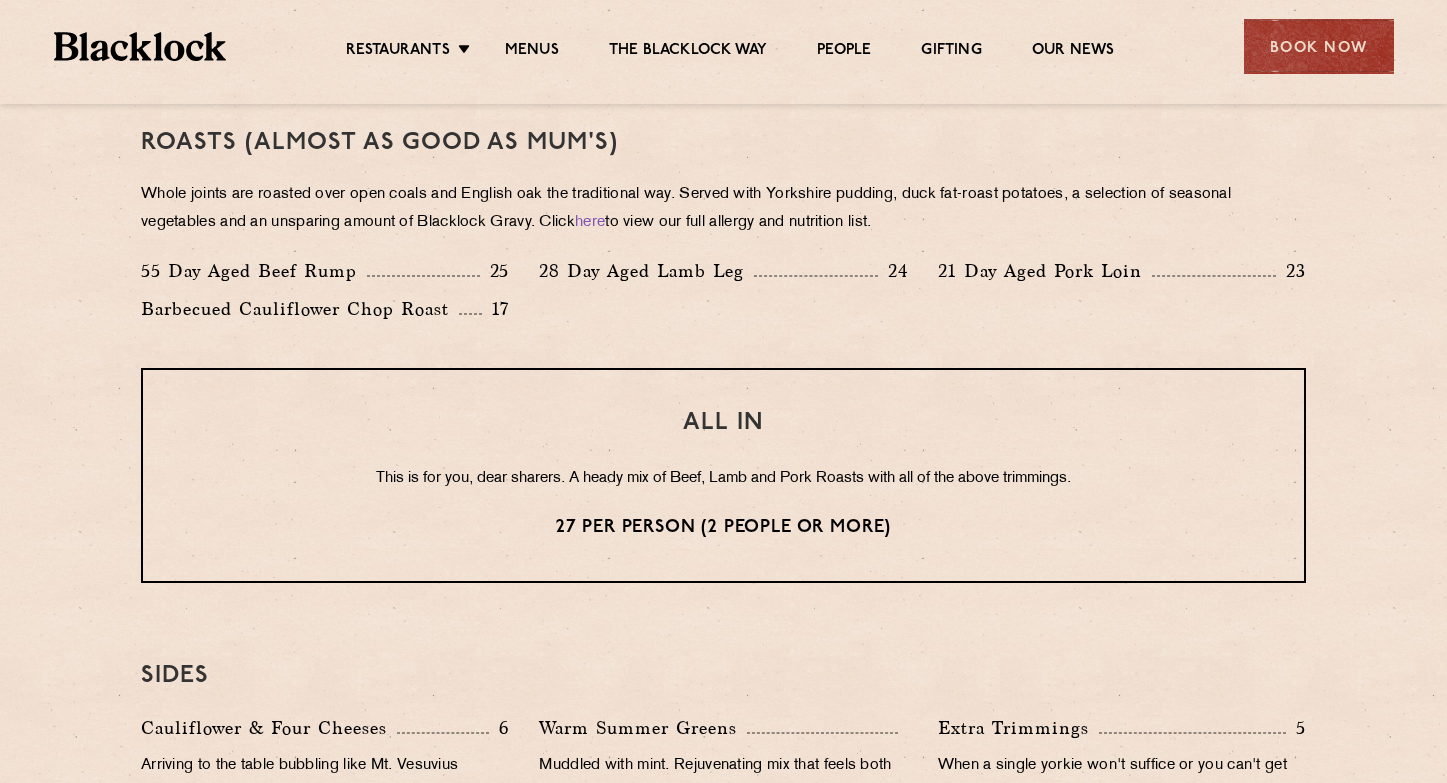 click on "ALL IN This is for you, dear sharers.
A heady mix of Beef, Lamb and Pork Roasts with all of the above trimmings. 27 per person (2 people or more)" at bounding box center (723, 475) 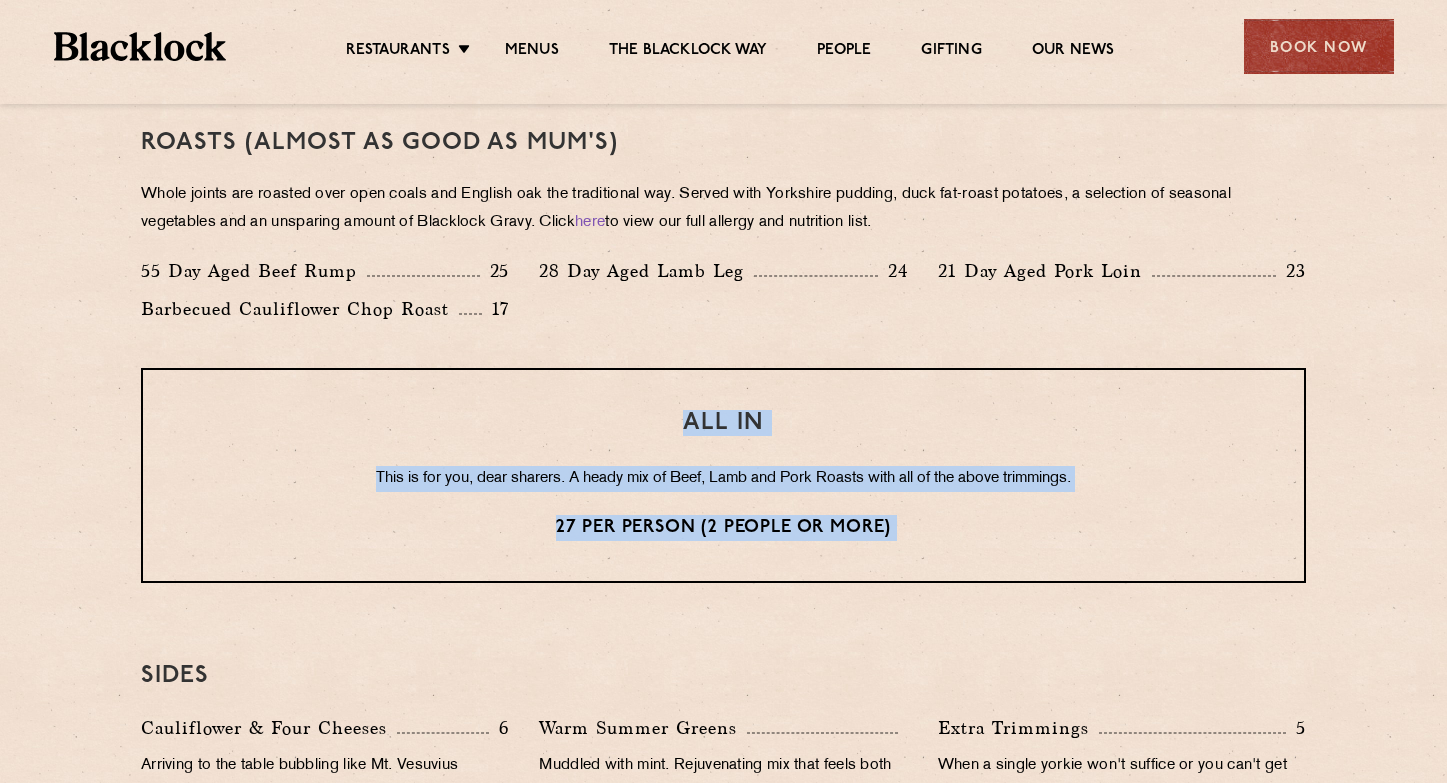 drag, startPoint x: 700, startPoint y: 406, endPoint x: 908, endPoint y: 528, distance: 241.13896 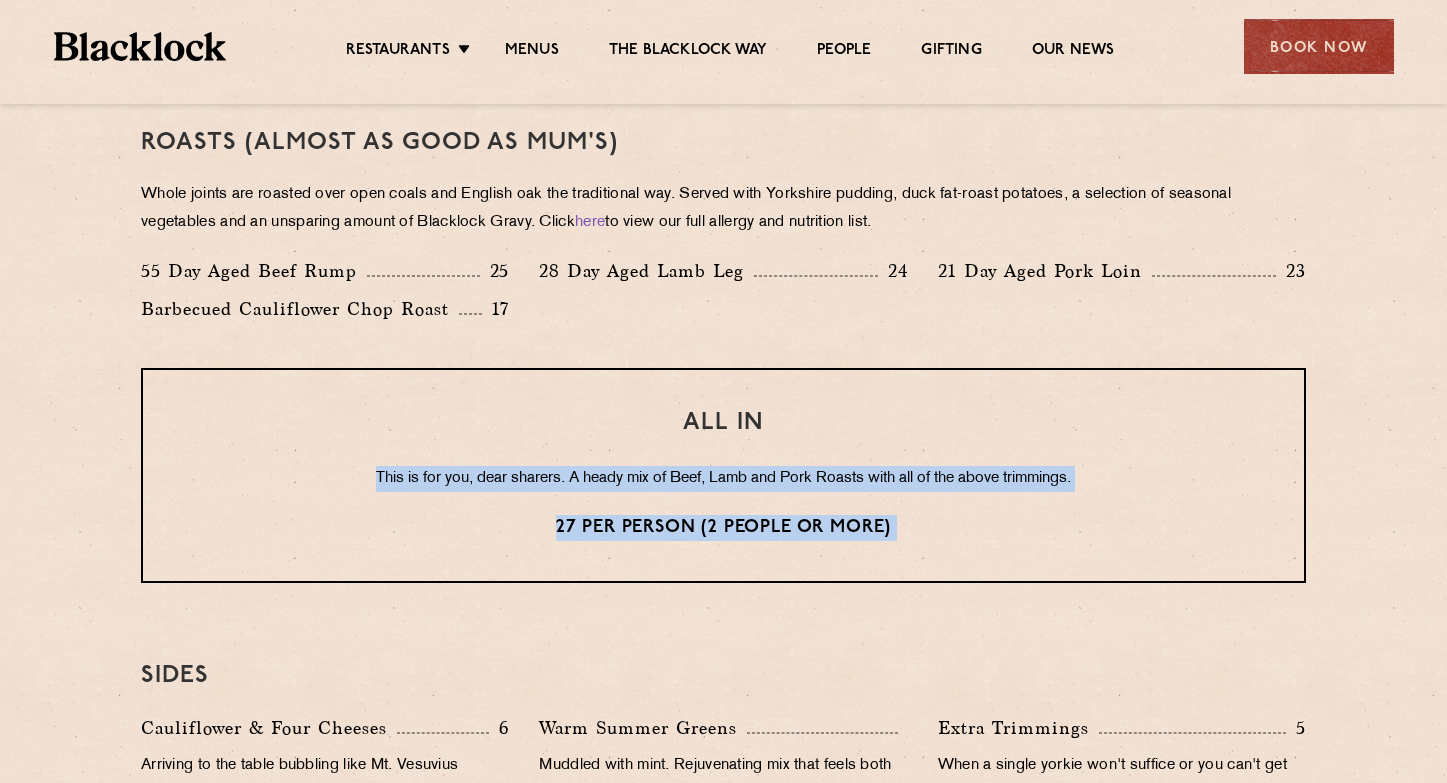 drag, startPoint x: 908, startPoint y: 528, endPoint x: 744, endPoint y: 441, distance: 185.64752 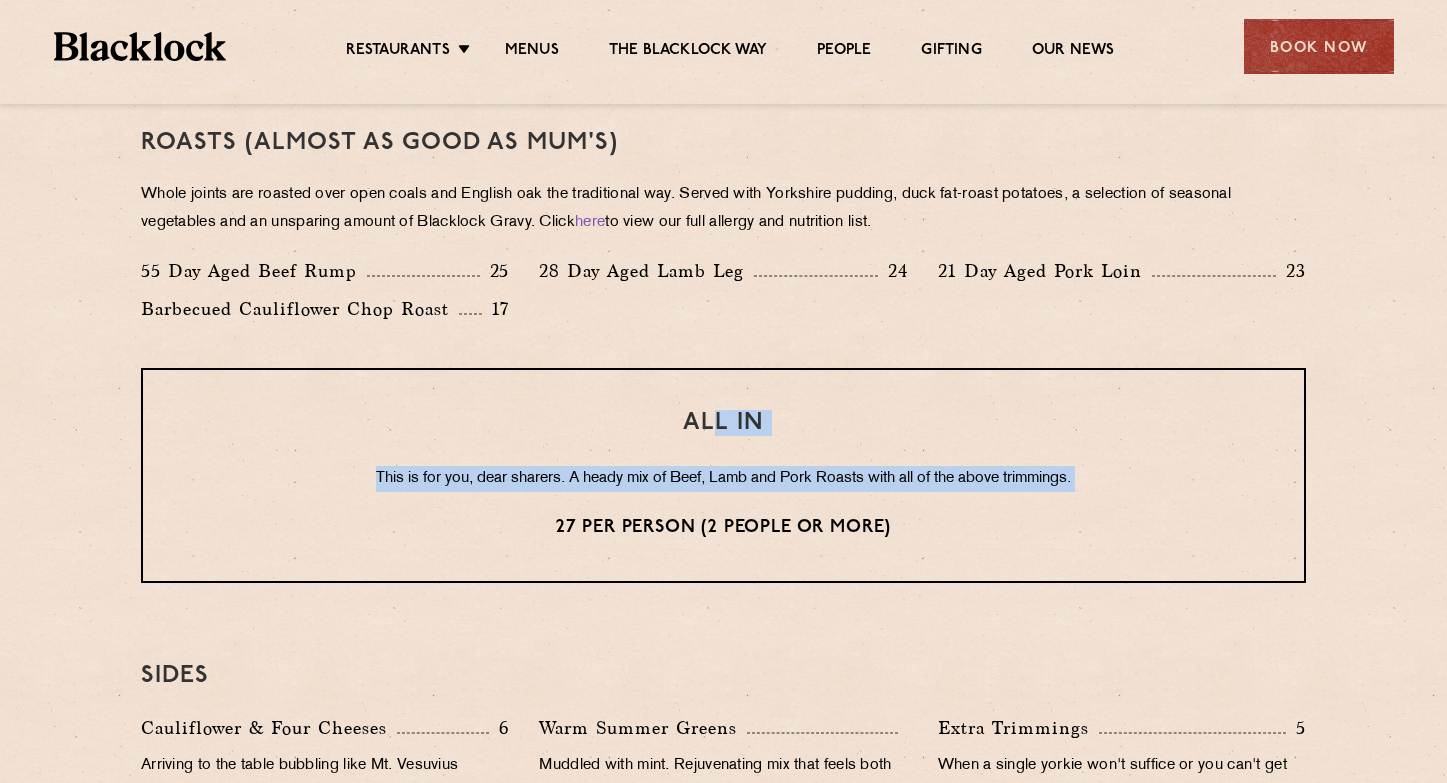 drag, startPoint x: 719, startPoint y: 429, endPoint x: 893, endPoint y: 502, distance: 188.69287 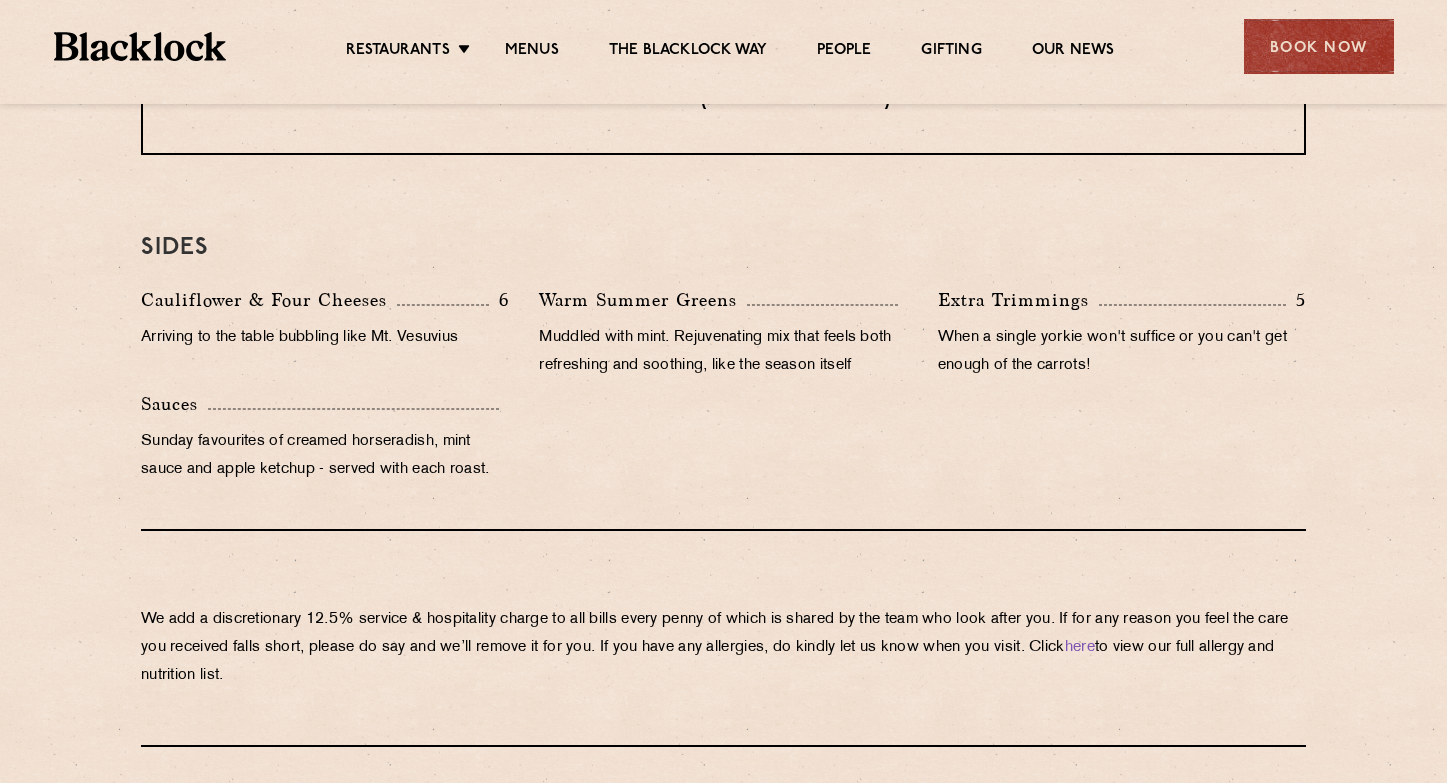 scroll, scrollTop: 910, scrollLeft: 0, axis: vertical 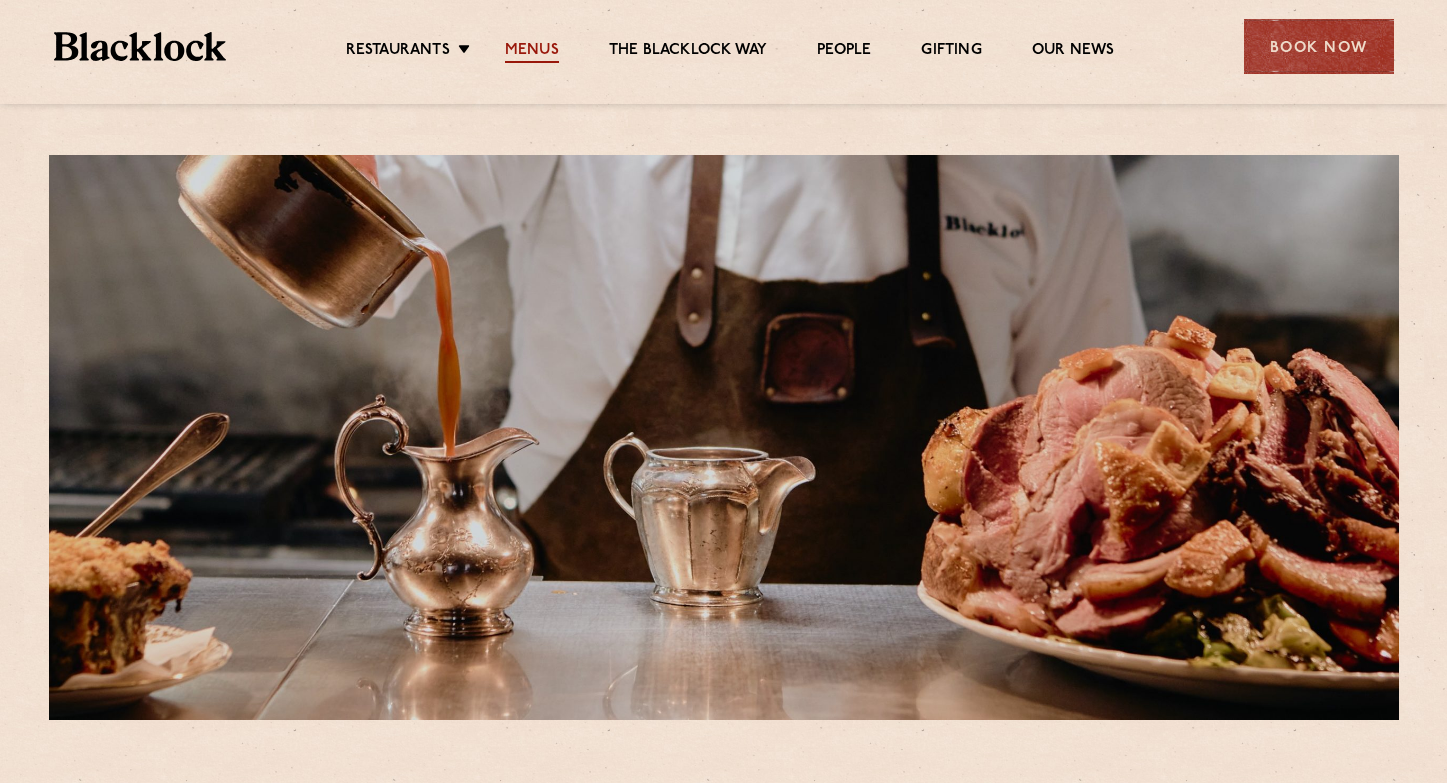 click on "Menus" at bounding box center (532, 52) 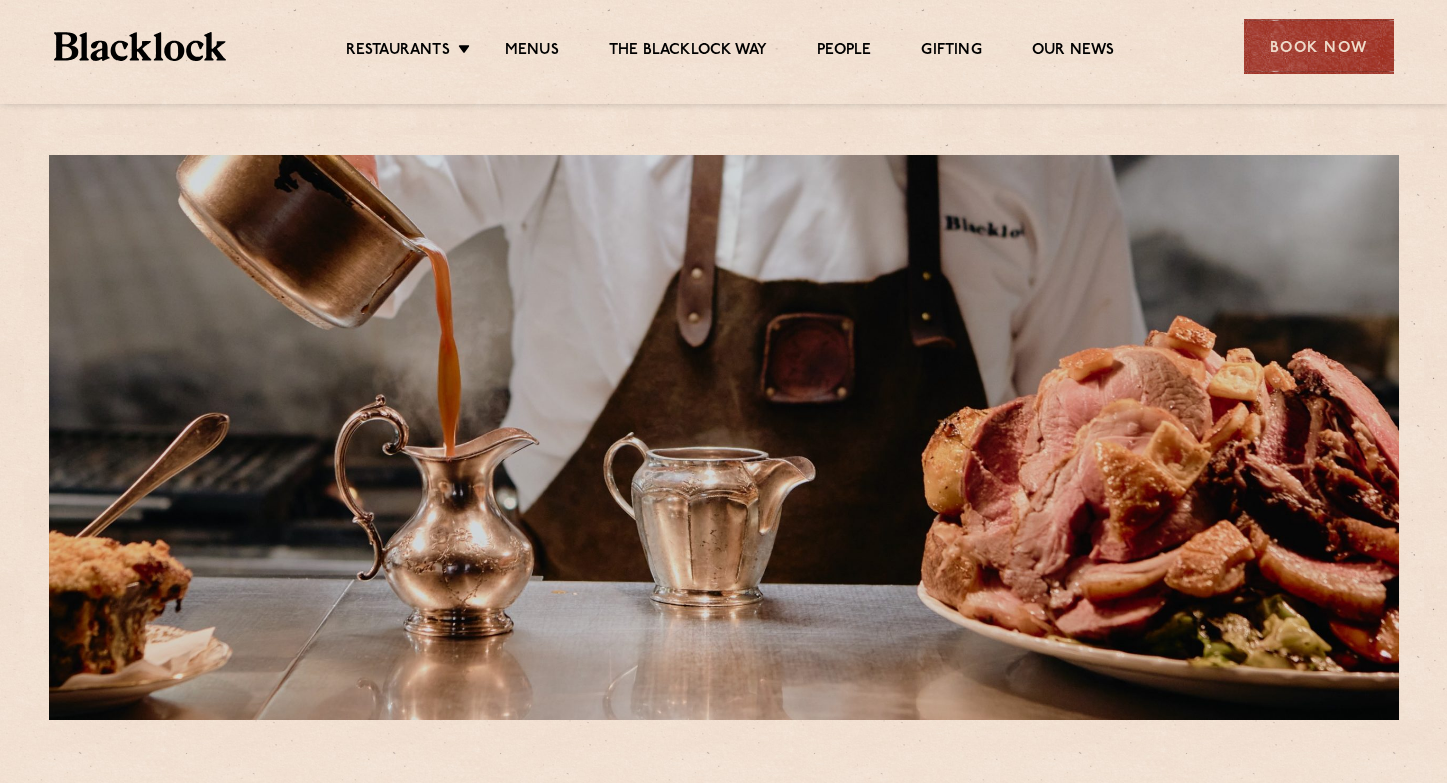 scroll, scrollTop: 0, scrollLeft: 0, axis: both 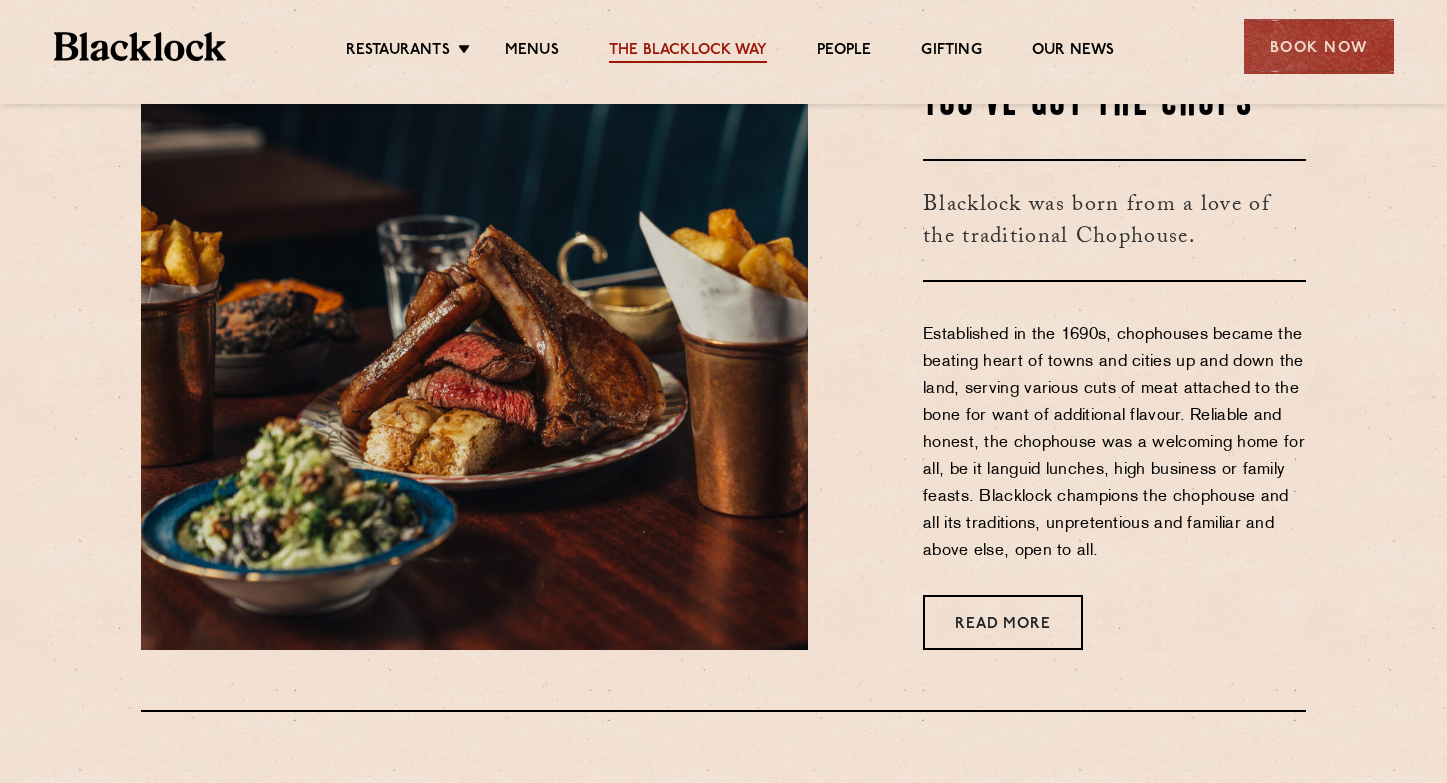 click on "The Blacklock Way" at bounding box center [688, 52] 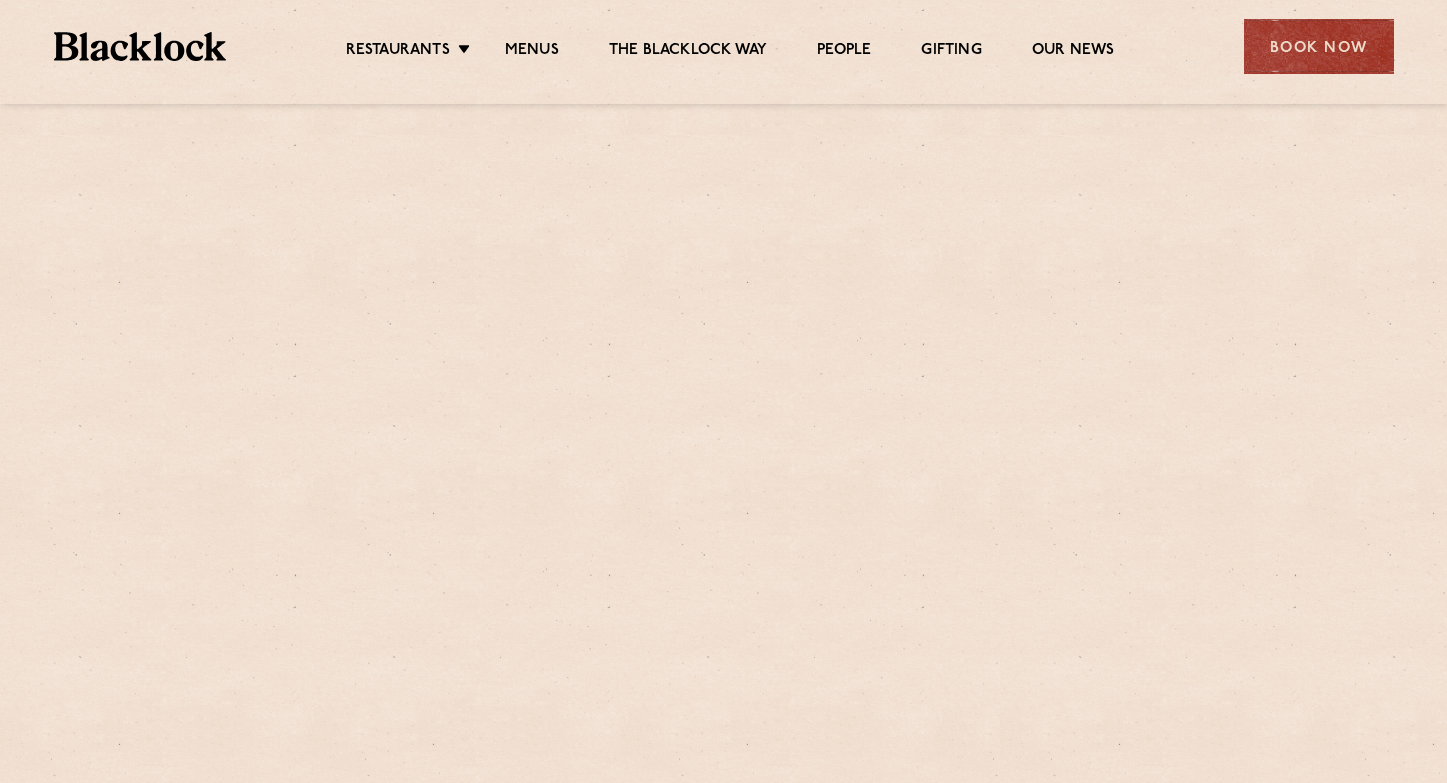scroll, scrollTop: 0, scrollLeft: 0, axis: both 